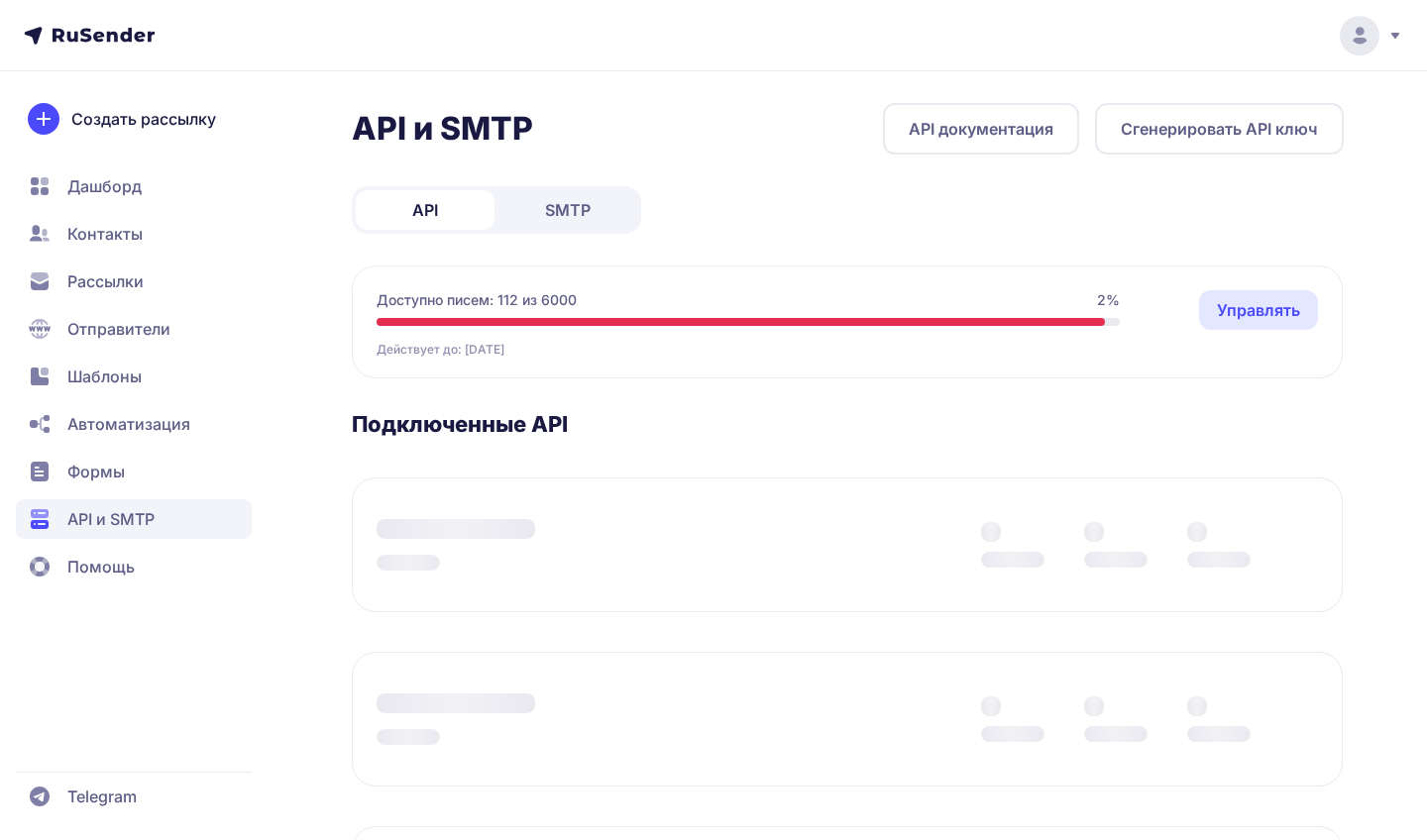 scroll, scrollTop: 0, scrollLeft: 0, axis: both 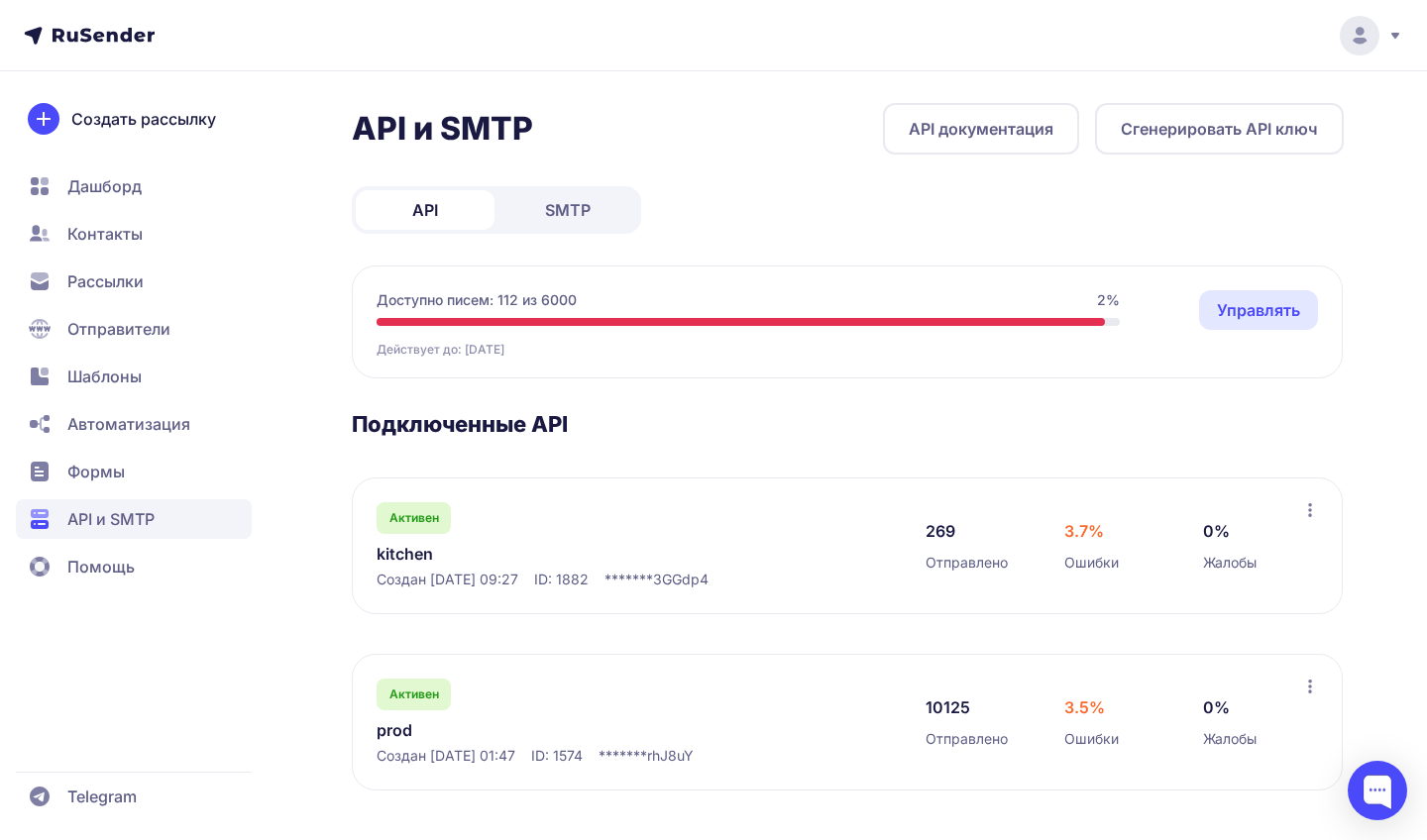 click on "Управлять" at bounding box center [1259, 310] 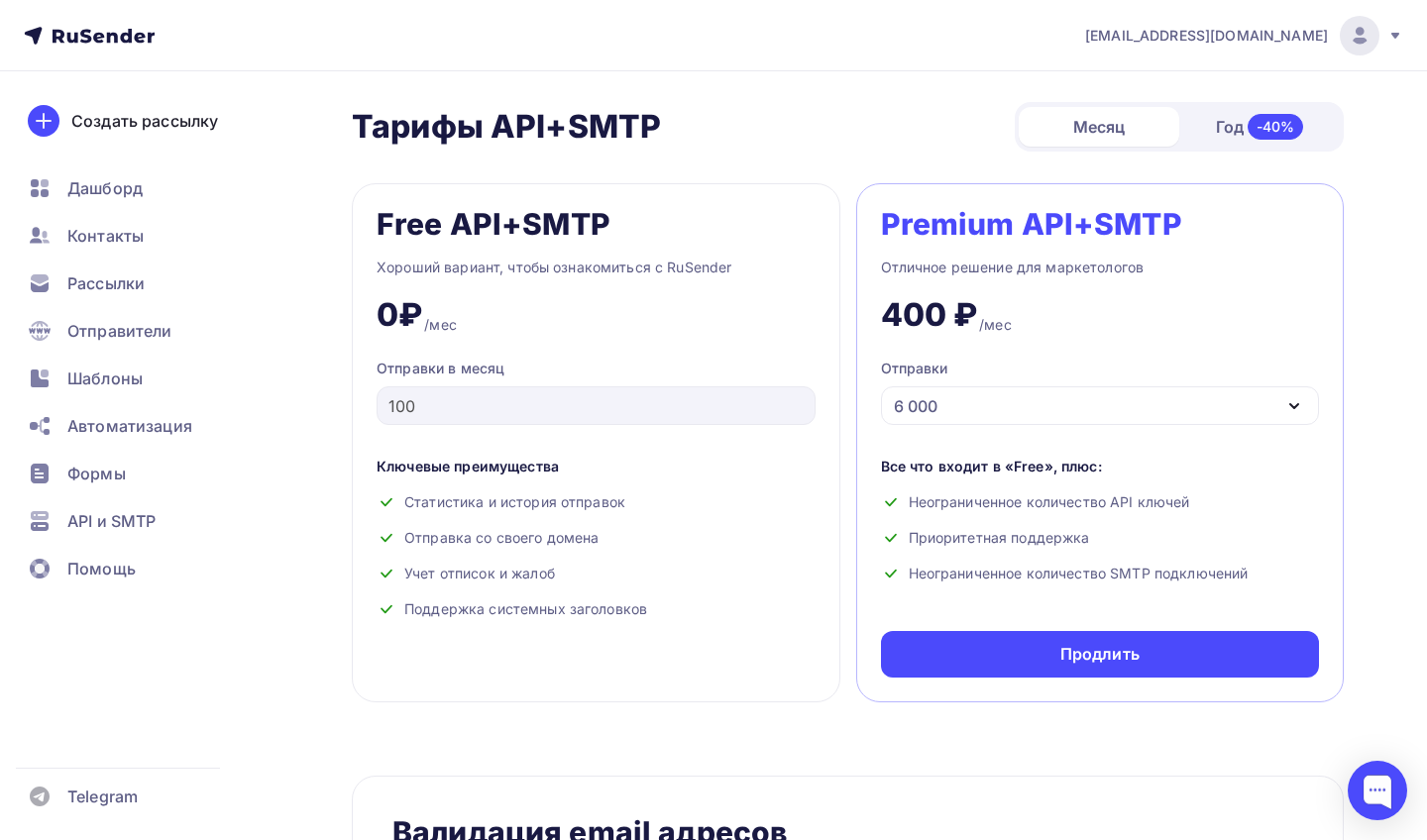 scroll, scrollTop: 766, scrollLeft: 0, axis: vertical 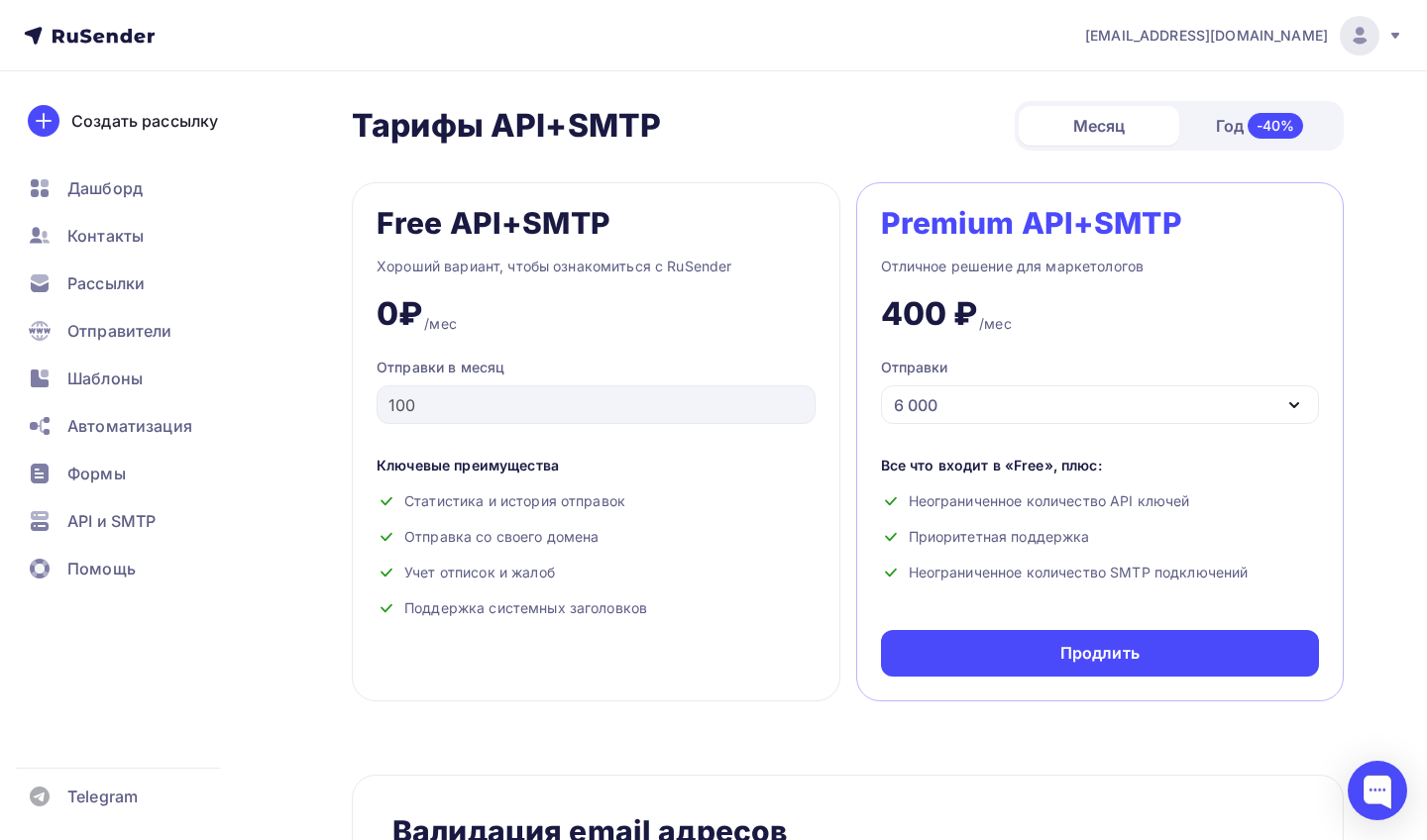click on "6 000" at bounding box center (1100, 404) 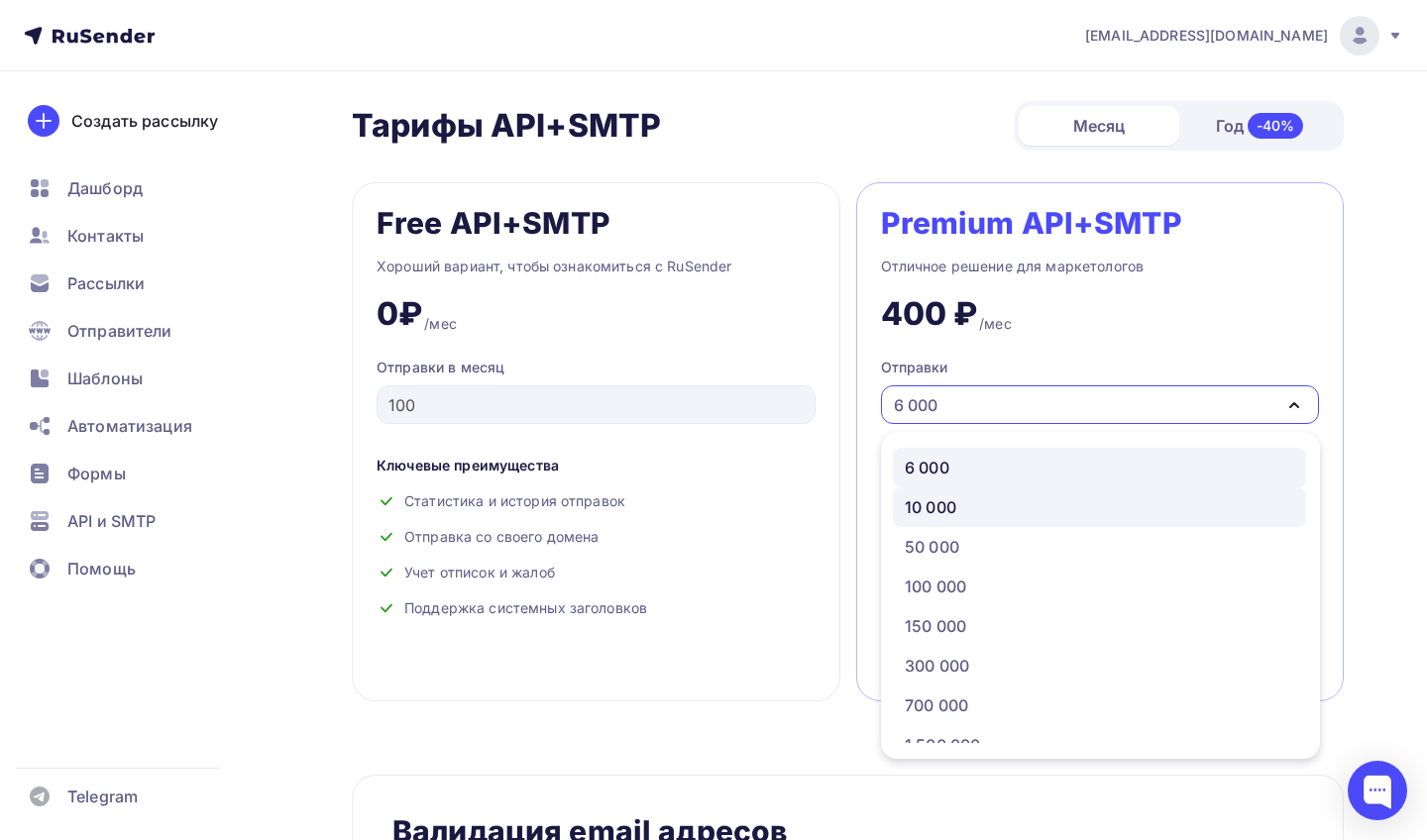 click on "10 000" at bounding box center (1099, 507) 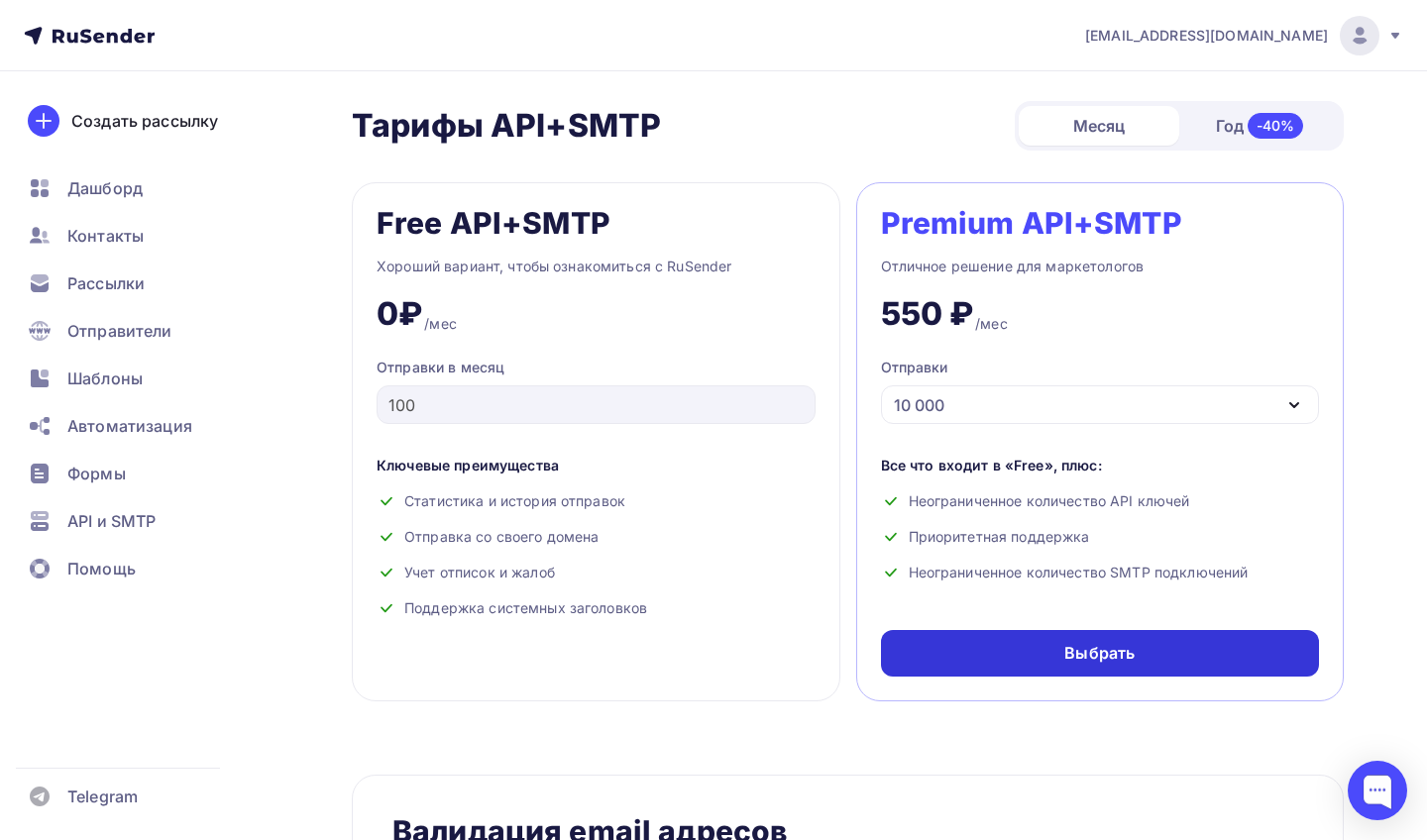 click on "Выбрать" at bounding box center [1100, 653] 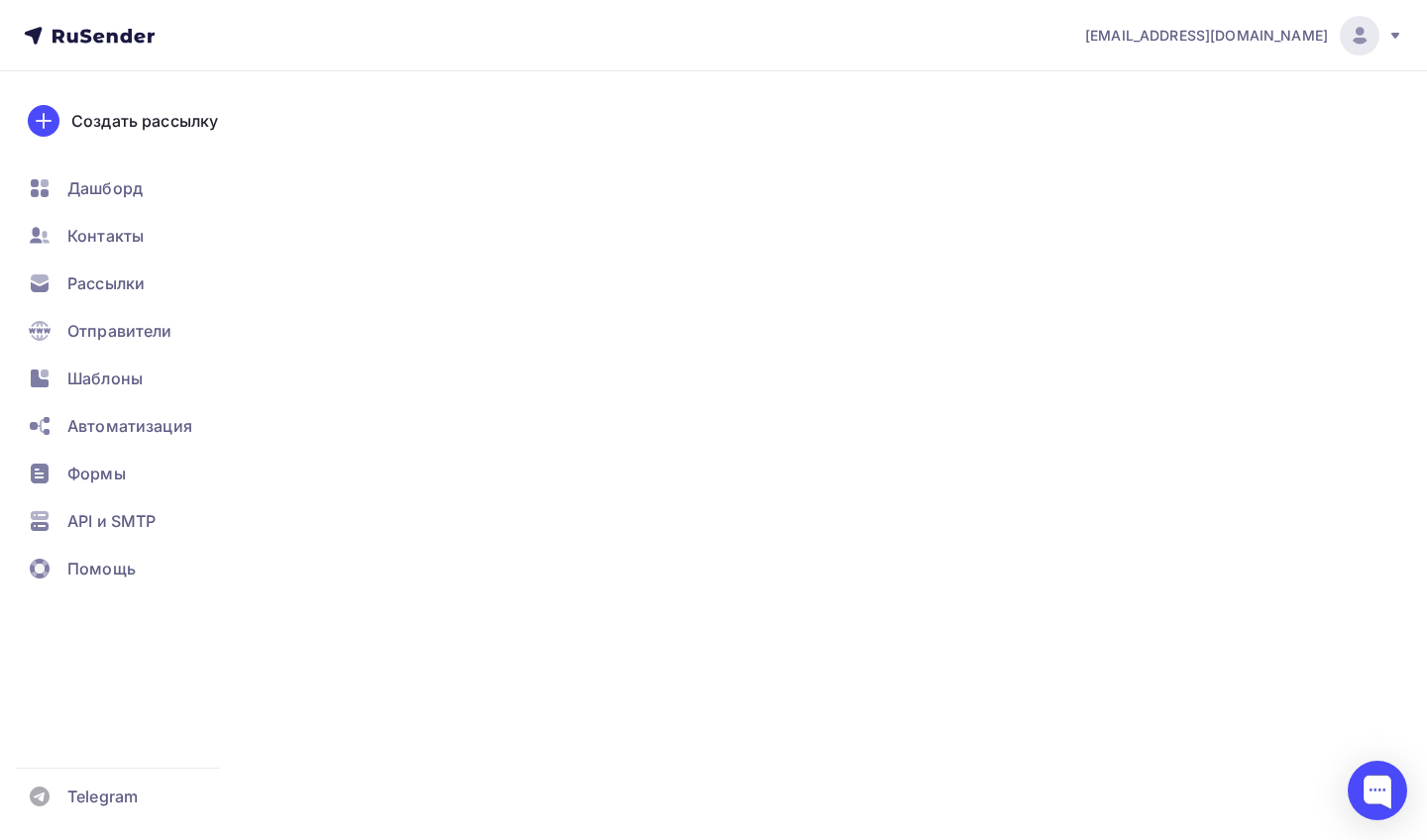 scroll, scrollTop: 0, scrollLeft: 0, axis: both 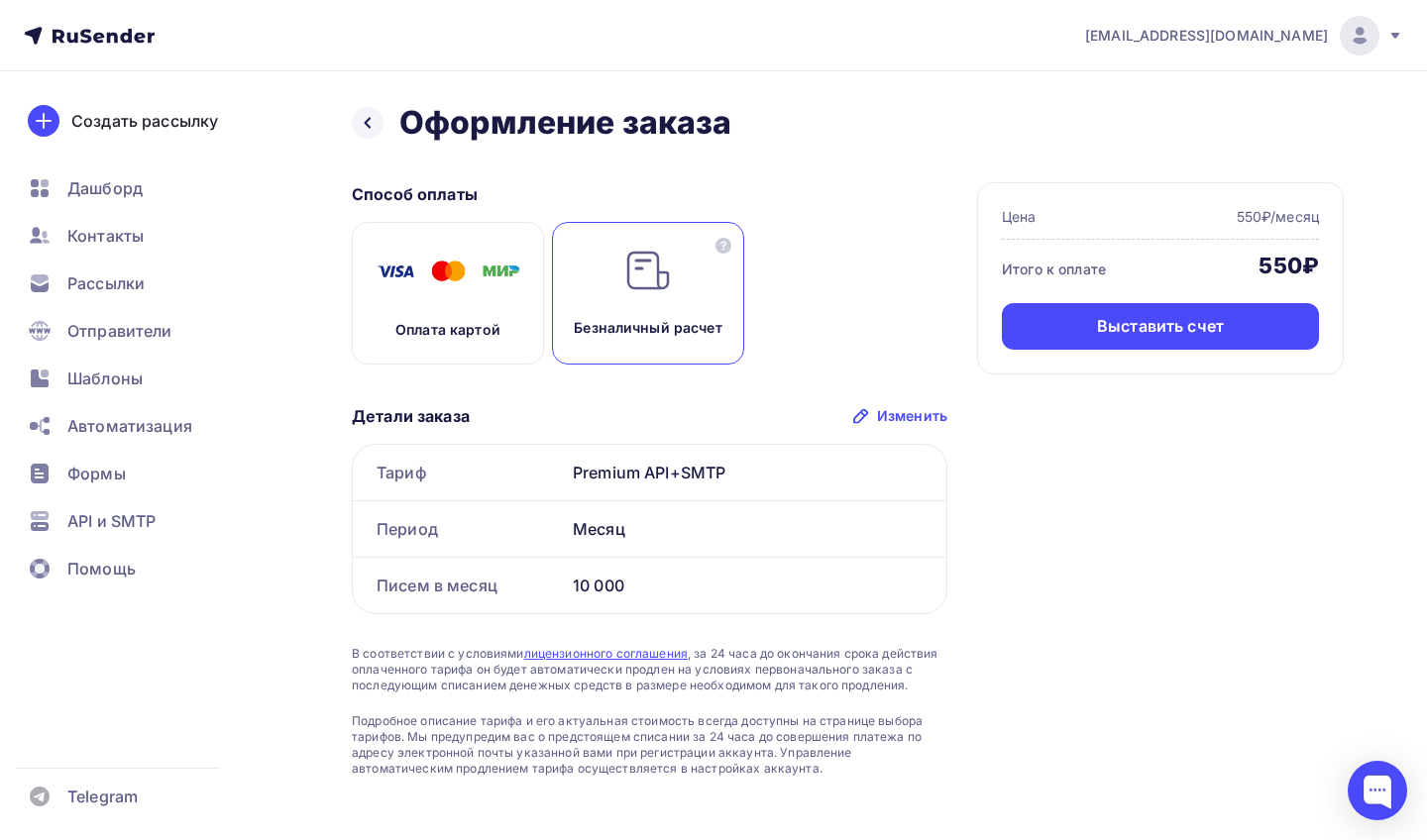 click at bounding box center [448, 271] 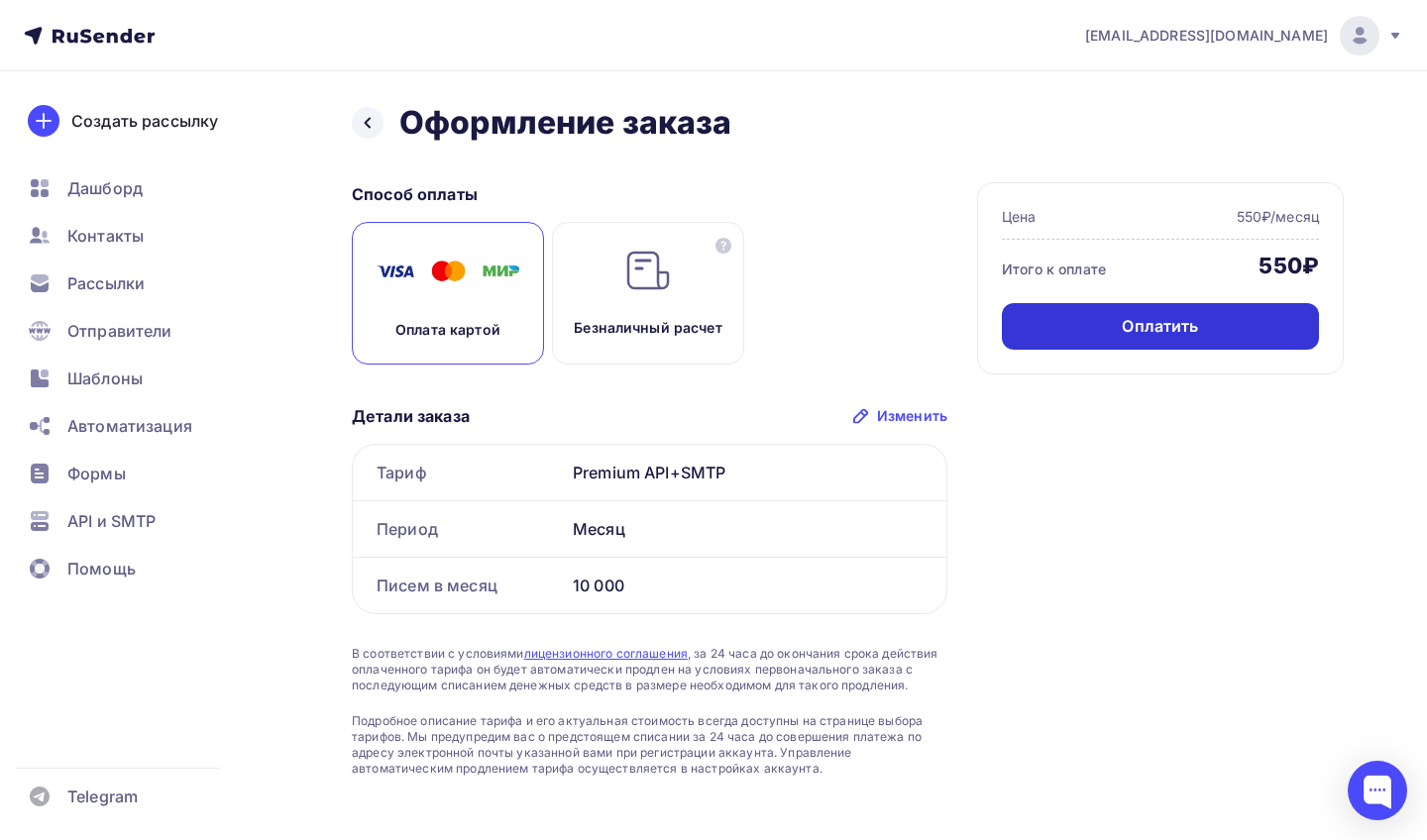 click on "Оплатить" at bounding box center [1159, 326] 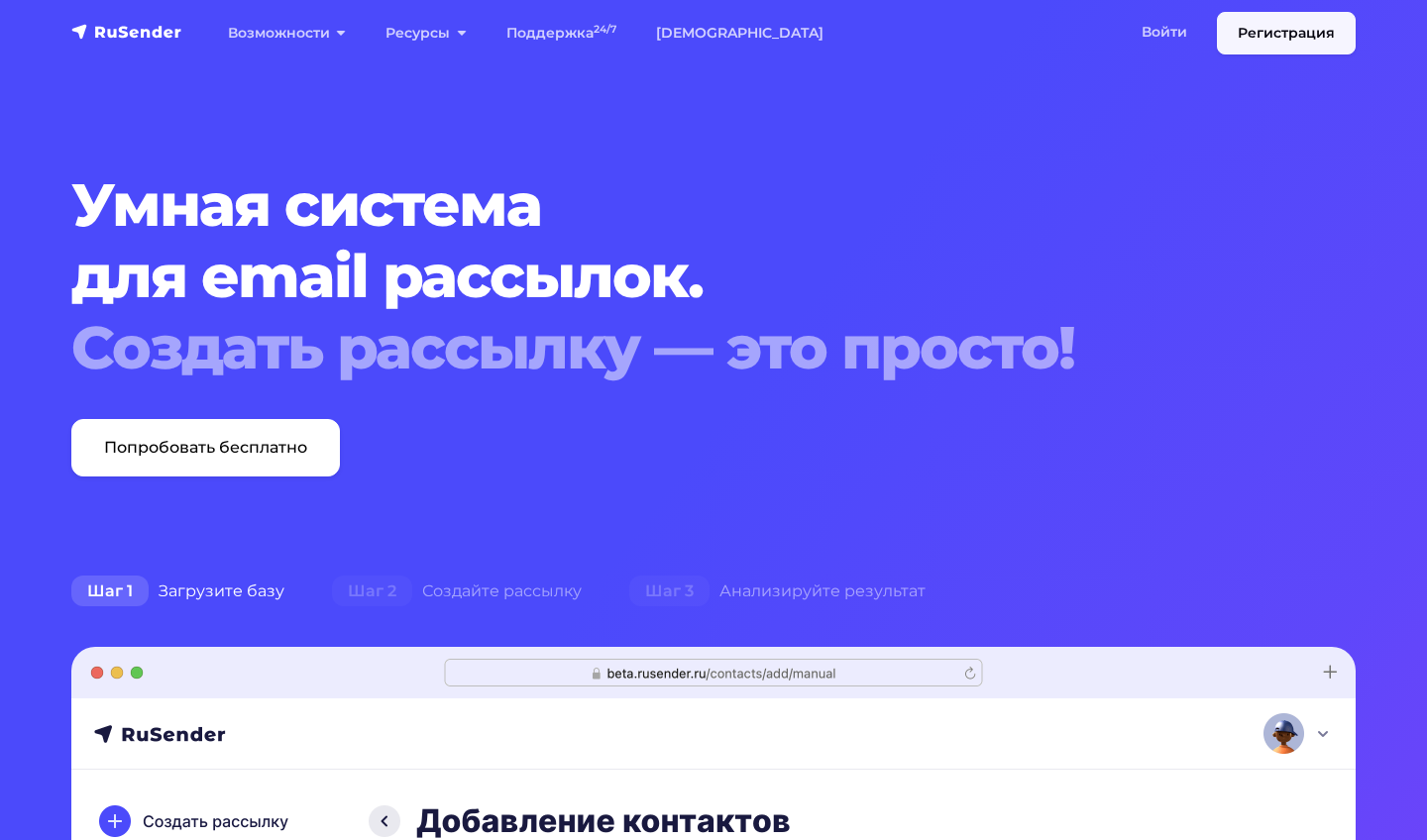 scroll, scrollTop: 0, scrollLeft: 0, axis: both 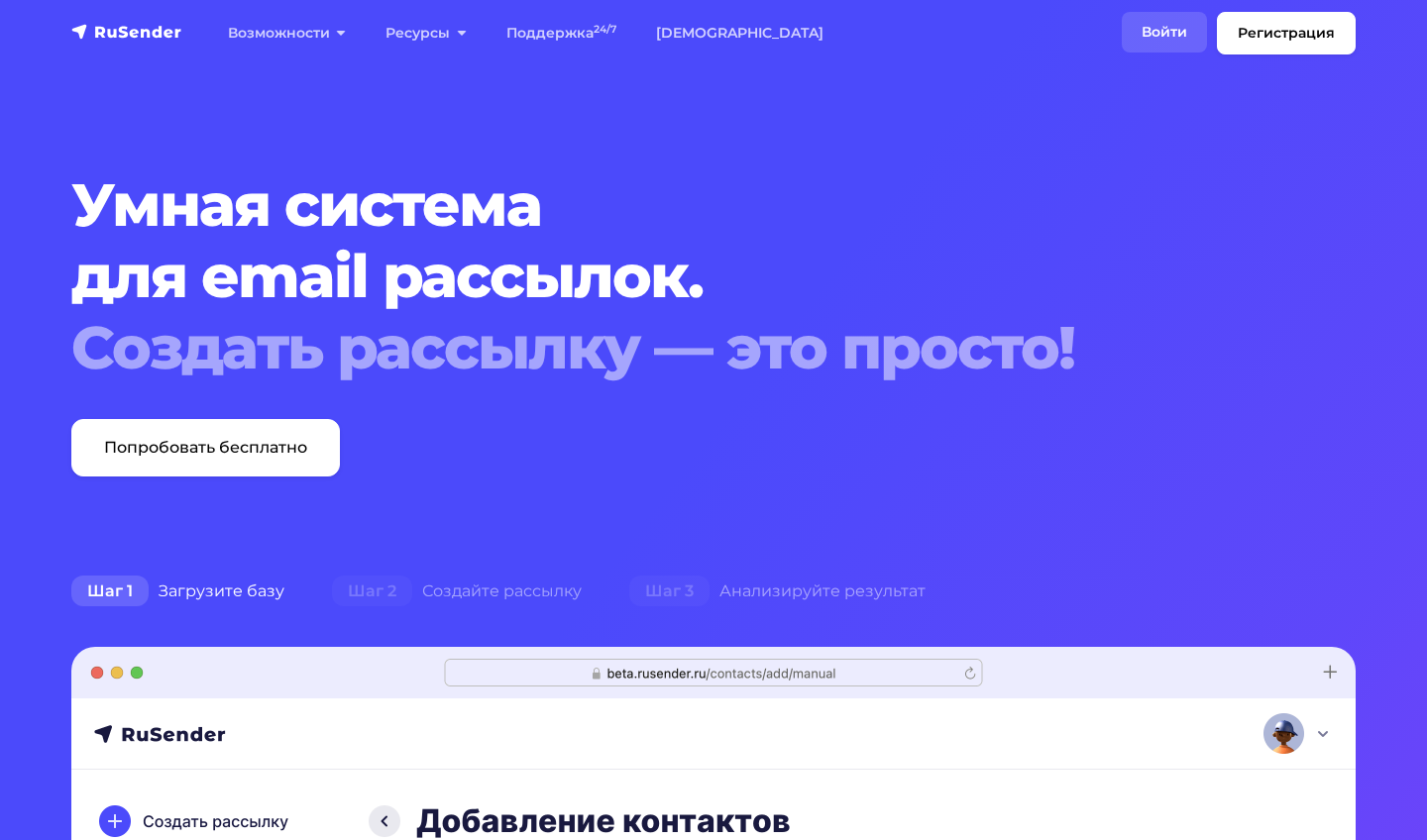 click on "Войти" at bounding box center (1164, 32) 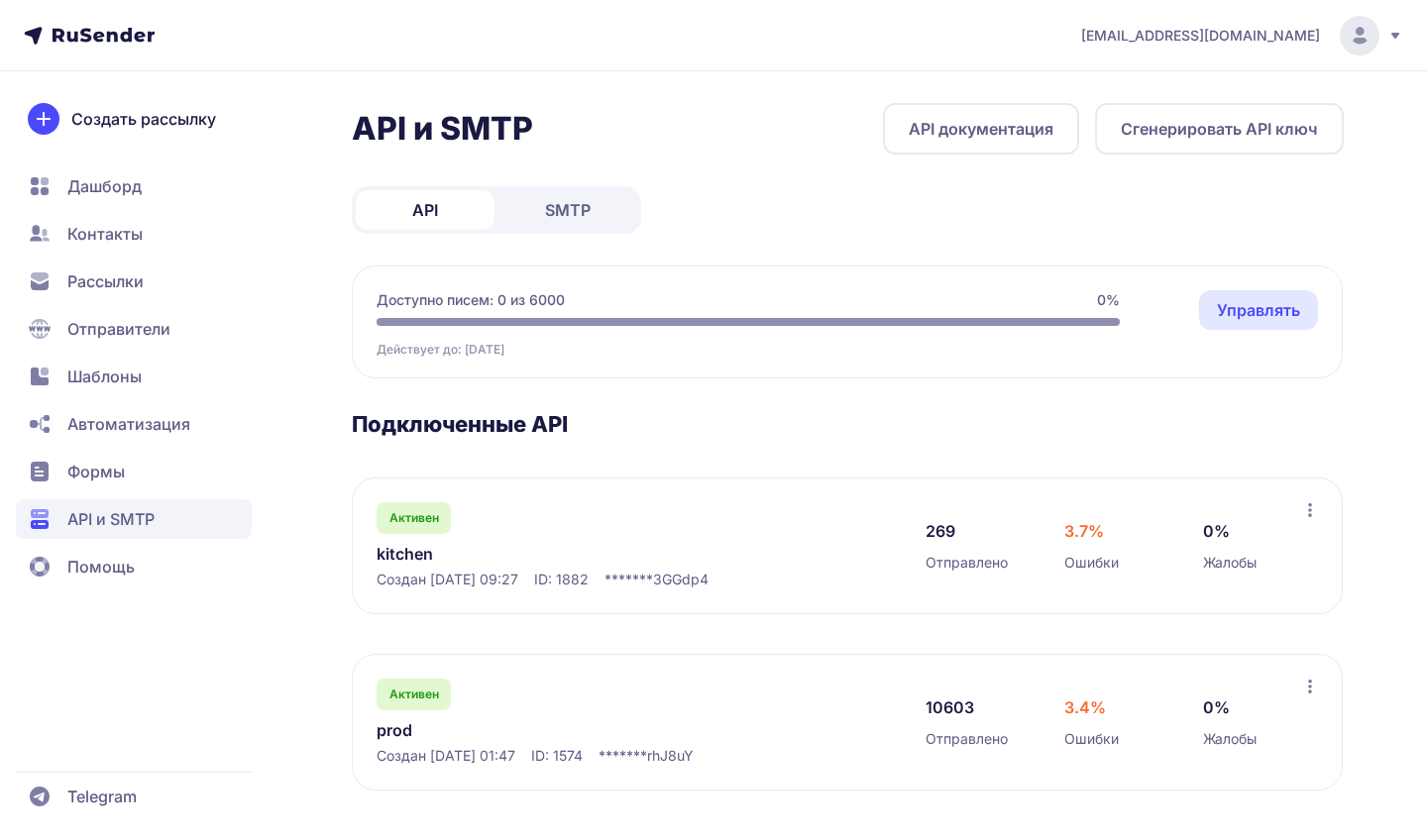 scroll, scrollTop: 0, scrollLeft: 0, axis: both 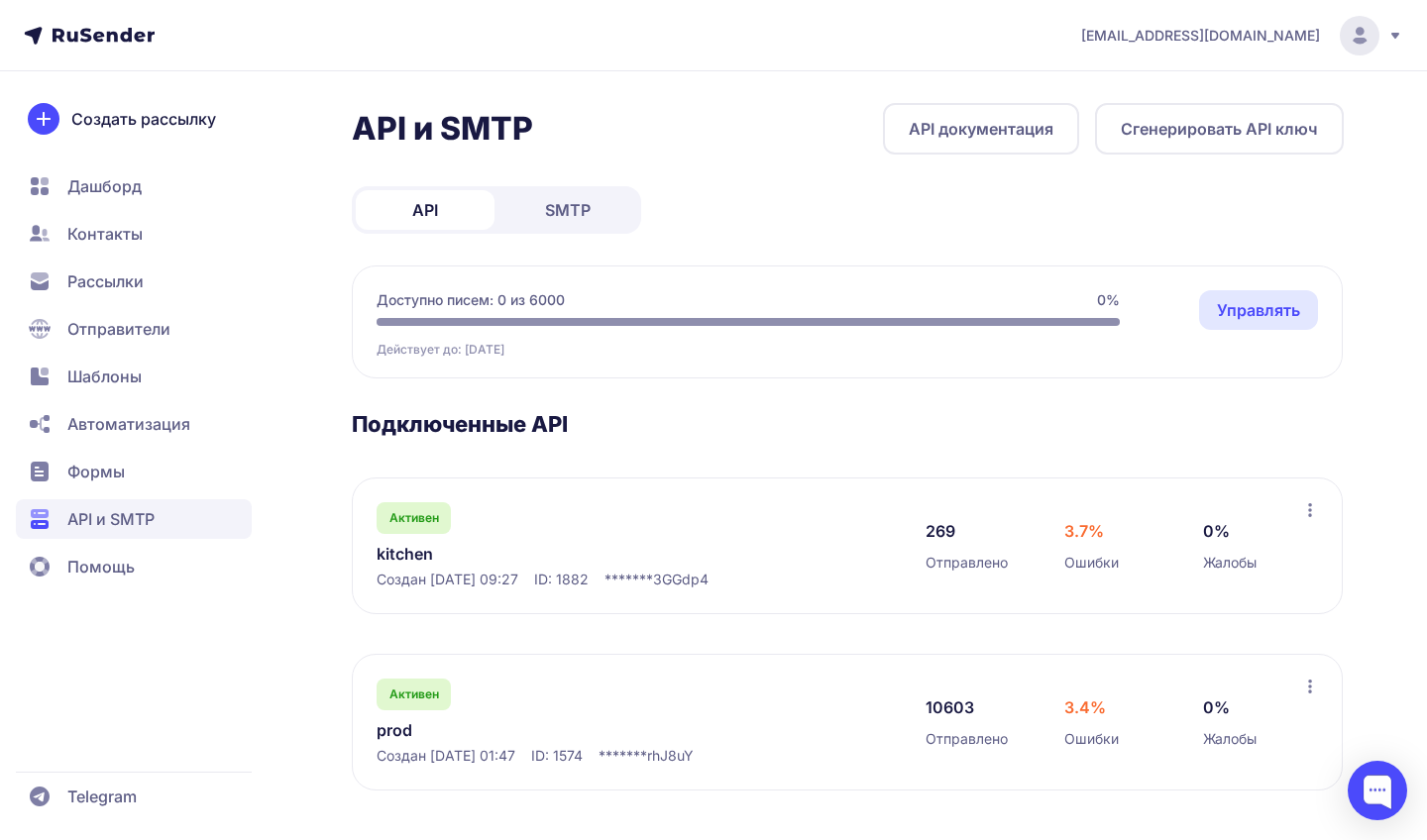 click on "SMTP" 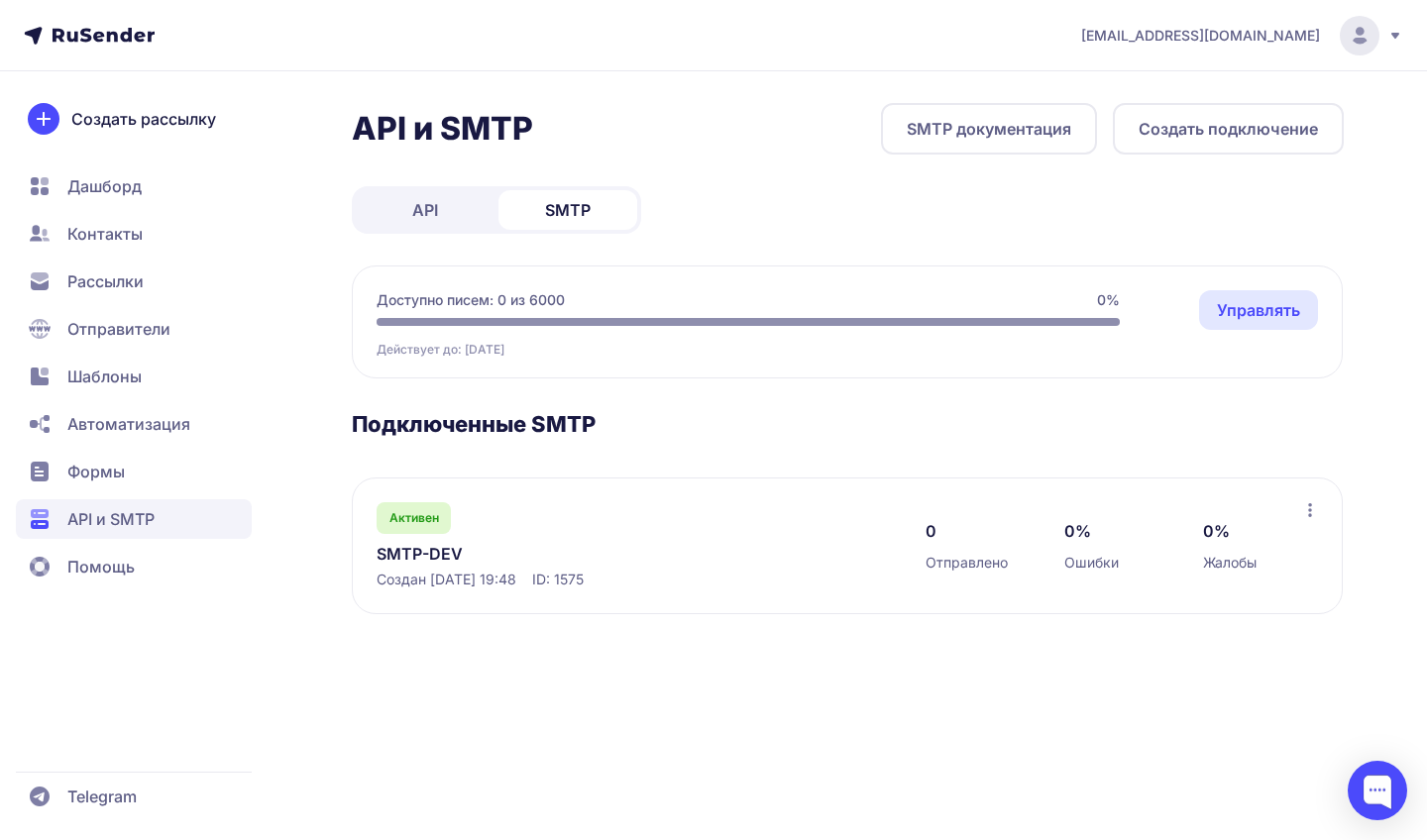 click on "API" 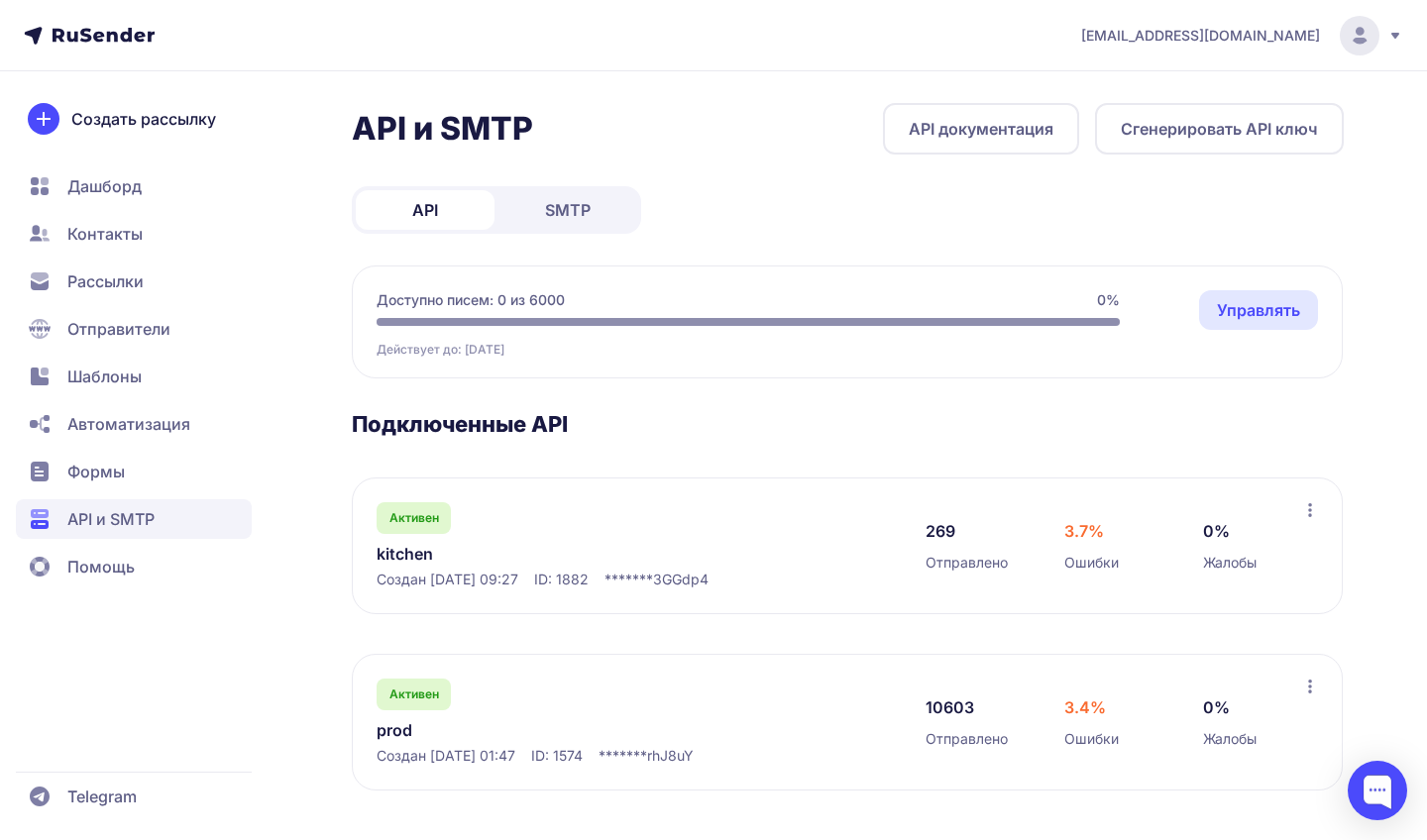 click on "prod" at bounding box center (580, 730) 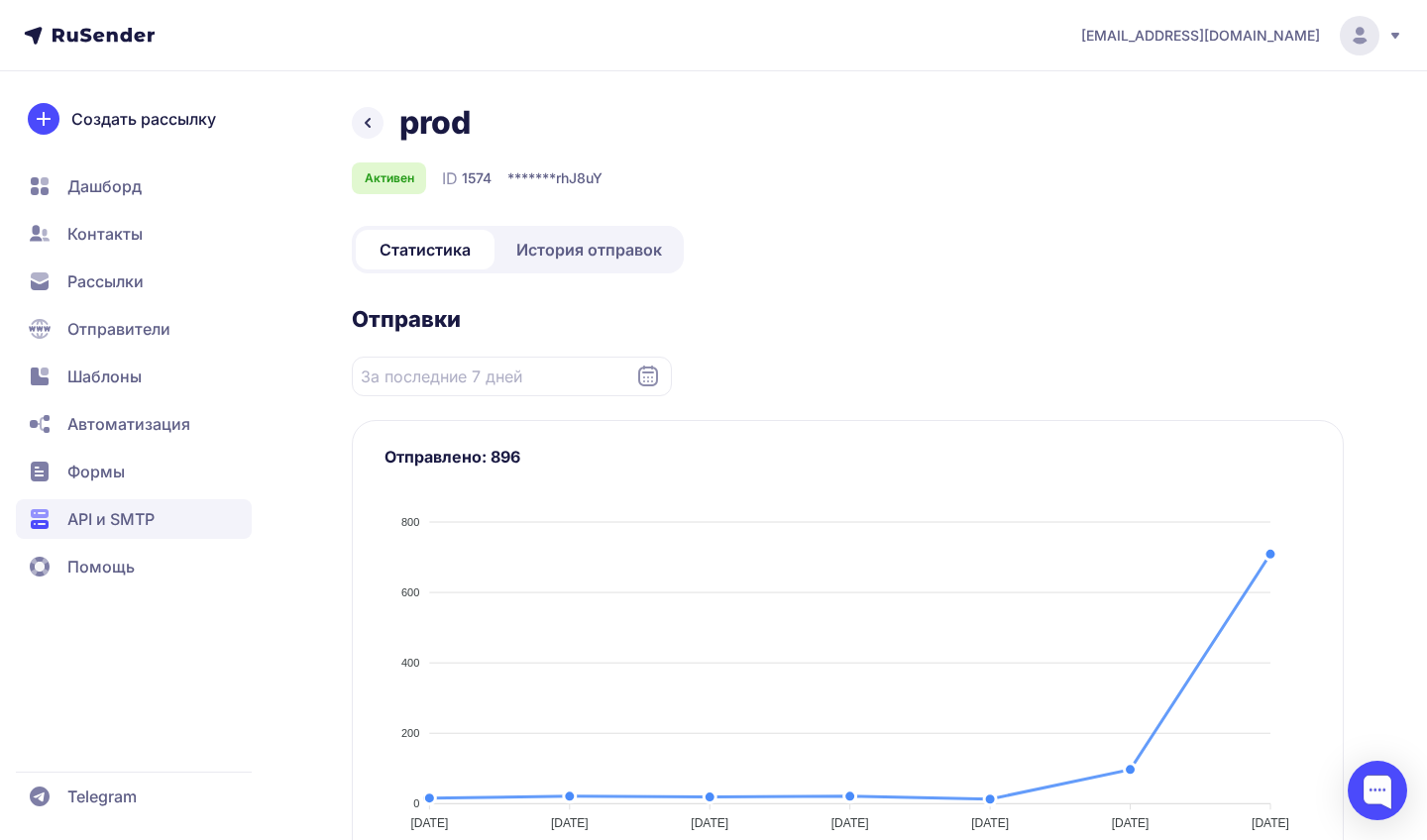 click on "История отправок" at bounding box center (589, 250) 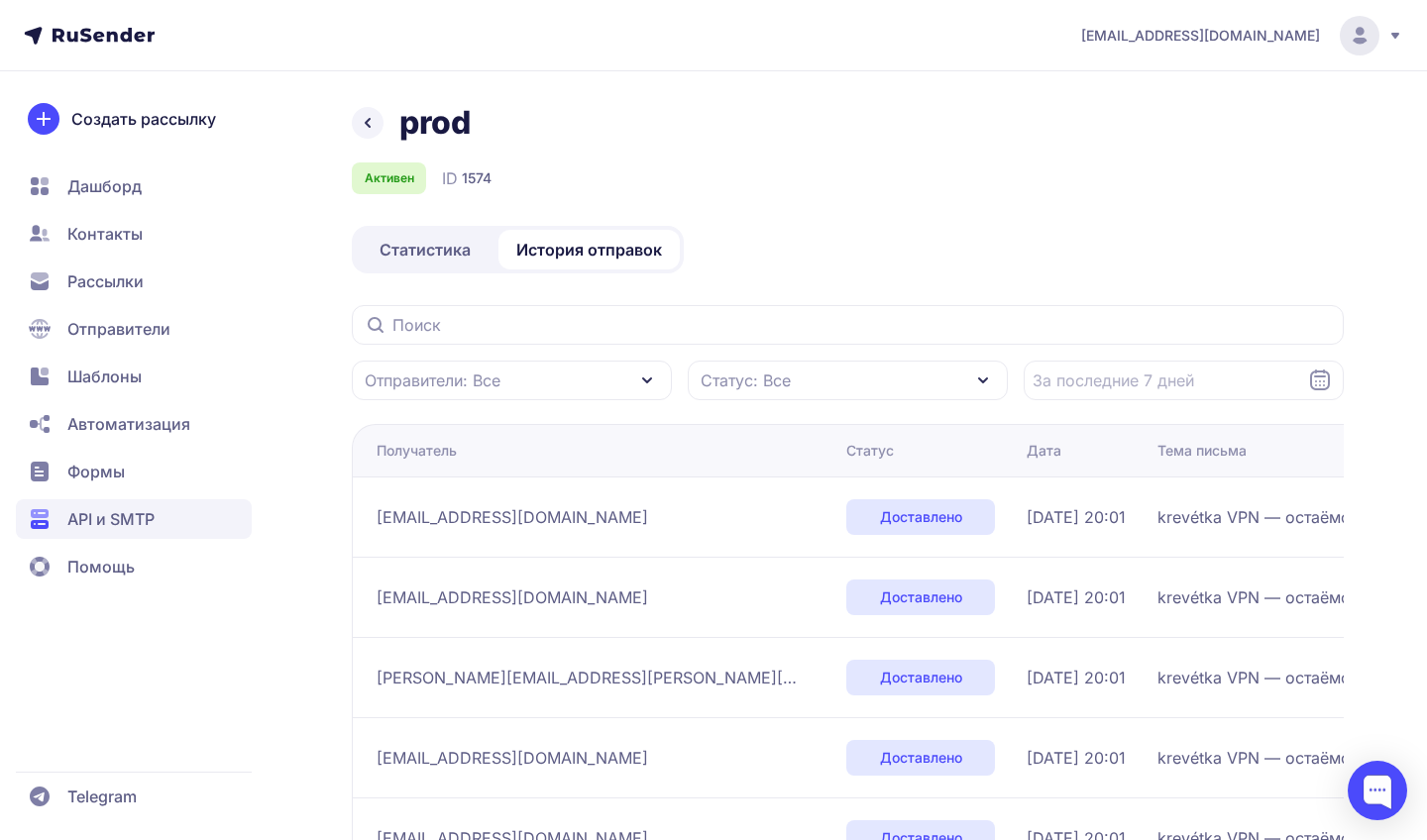 scroll, scrollTop: 0, scrollLeft: 0, axis: both 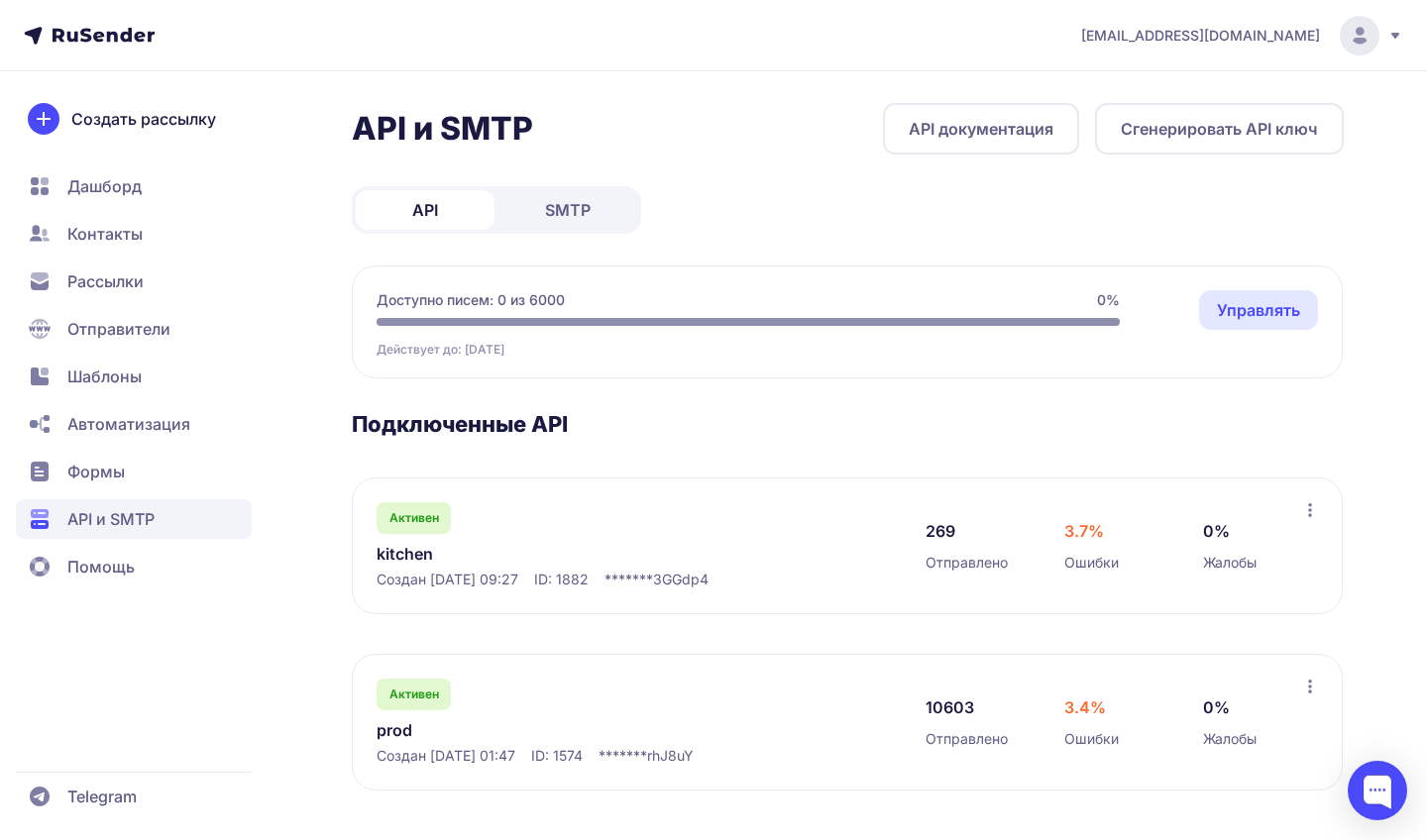 click on "SMTP" 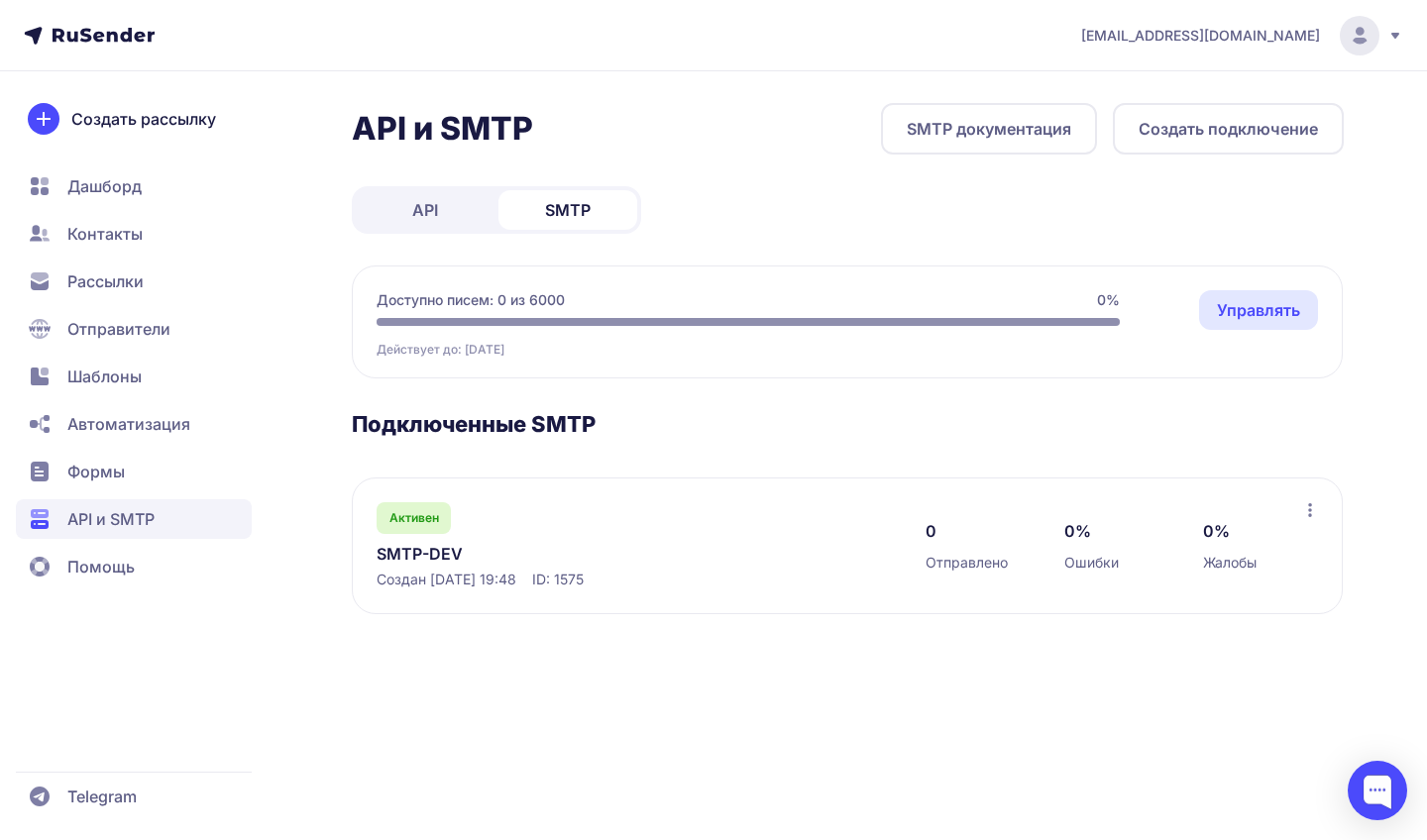 click on "Управлять" at bounding box center (1259, 310) 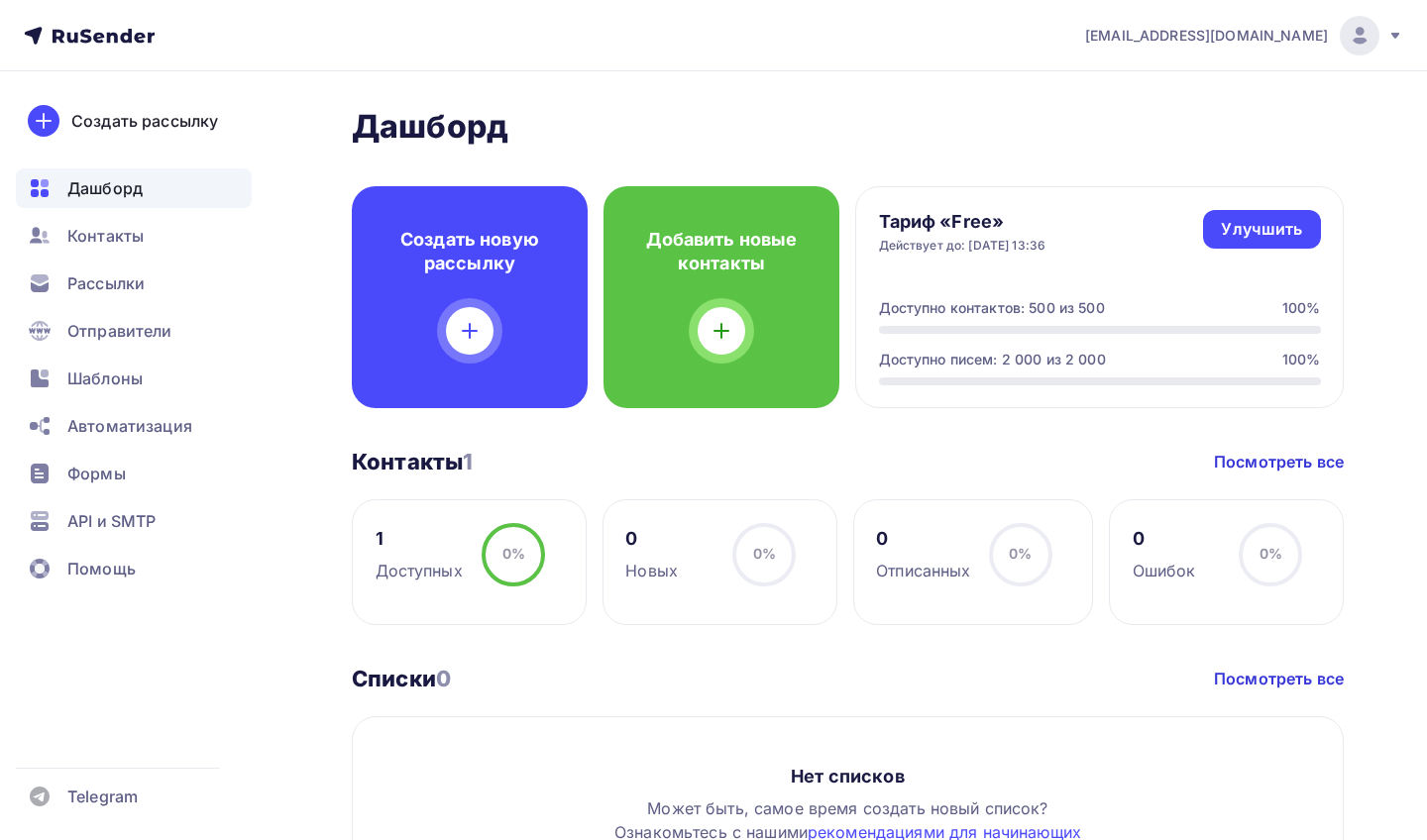scroll, scrollTop: 0, scrollLeft: 0, axis: both 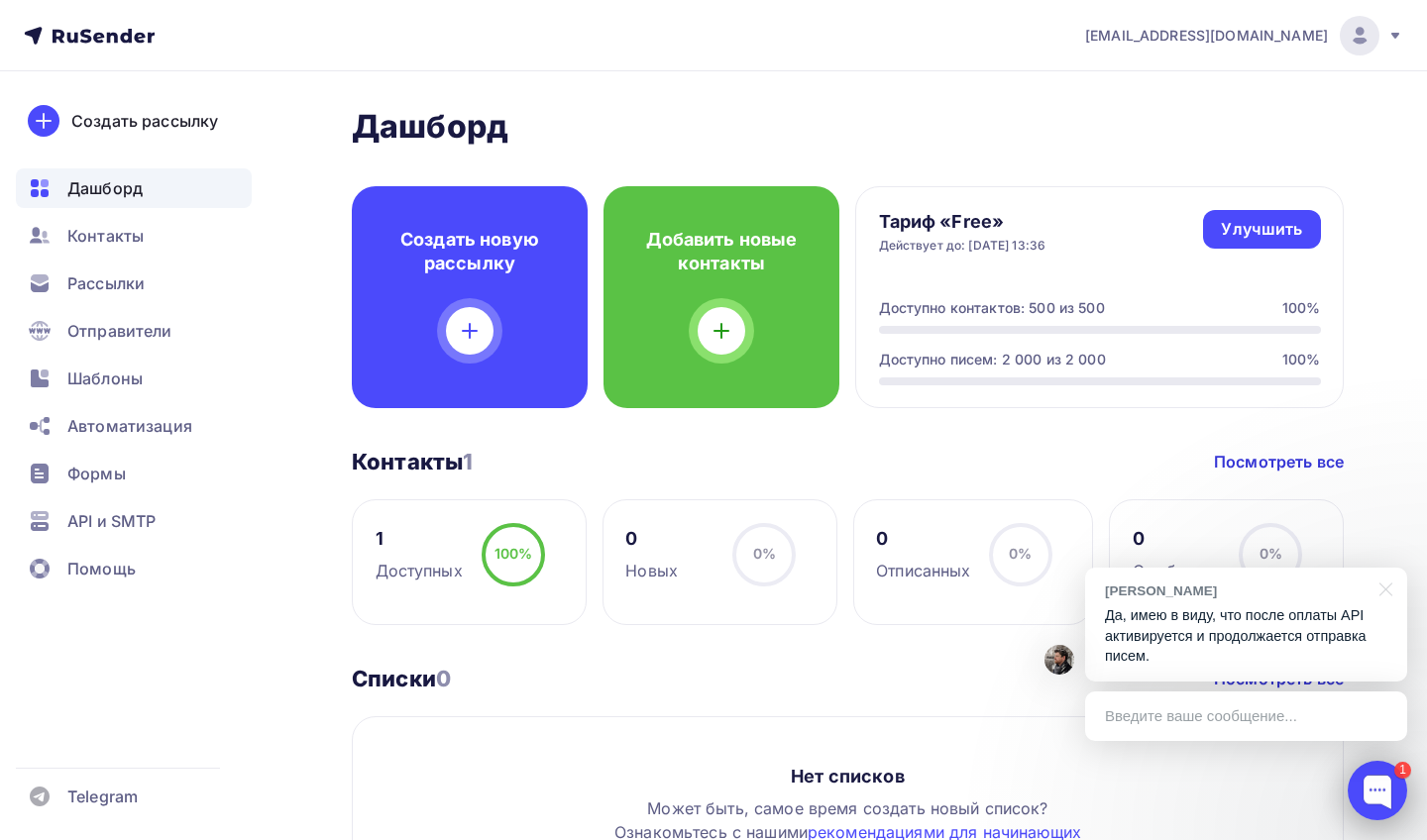 click at bounding box center (1377, 790) 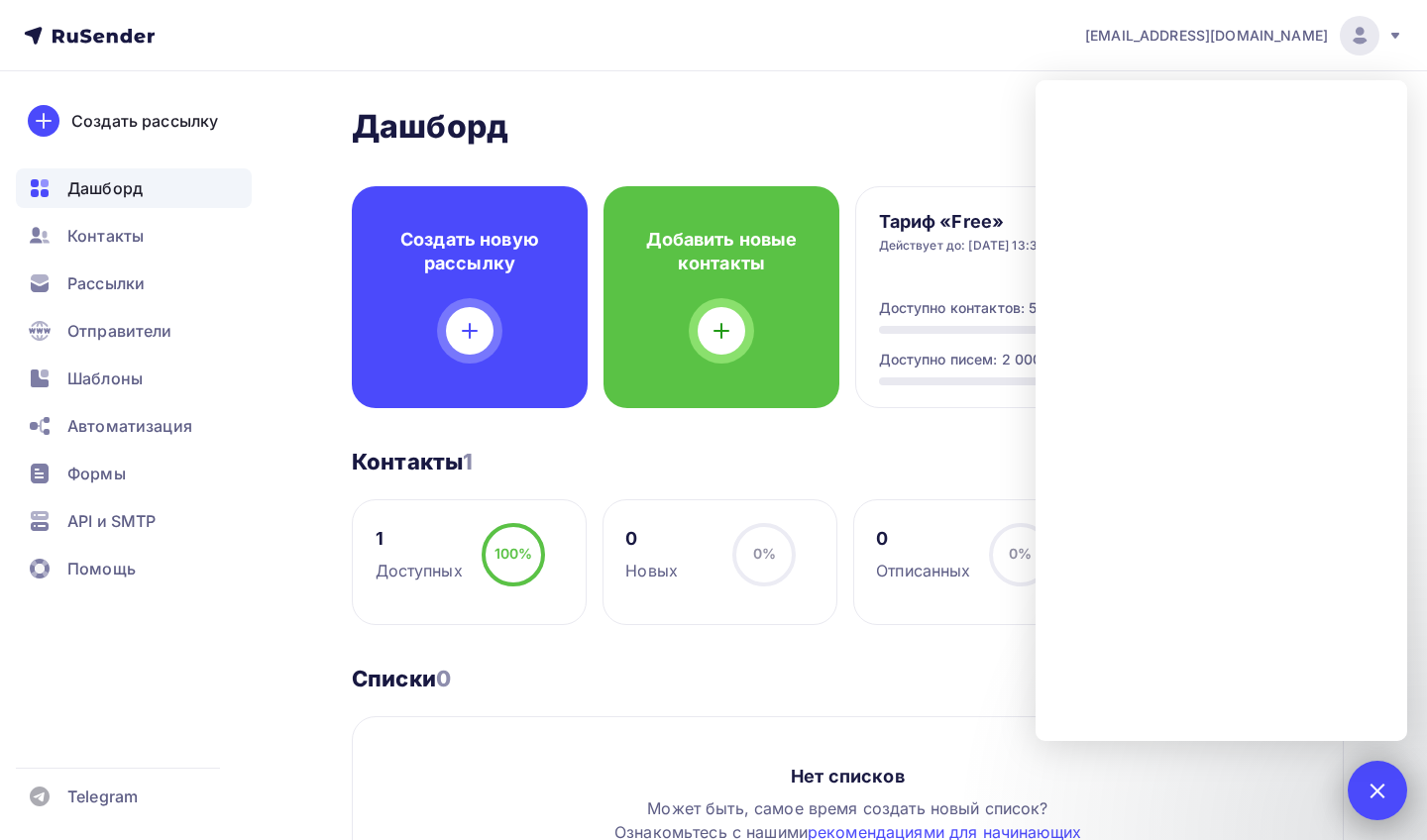 click on "1" at bounding box center [1377, 790] 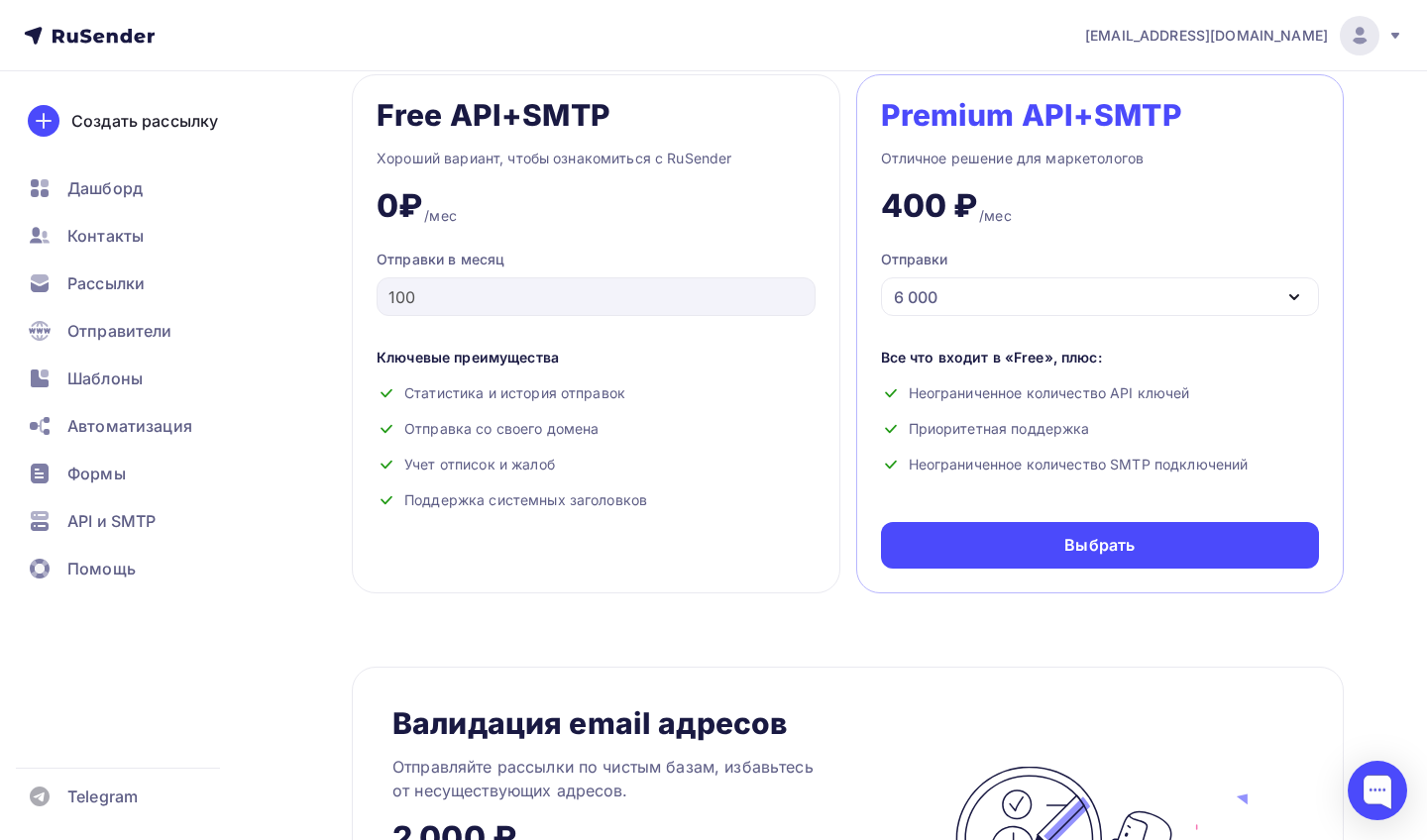scroll, scrollTop: 906, scrollLeft: 0, axis: vertical 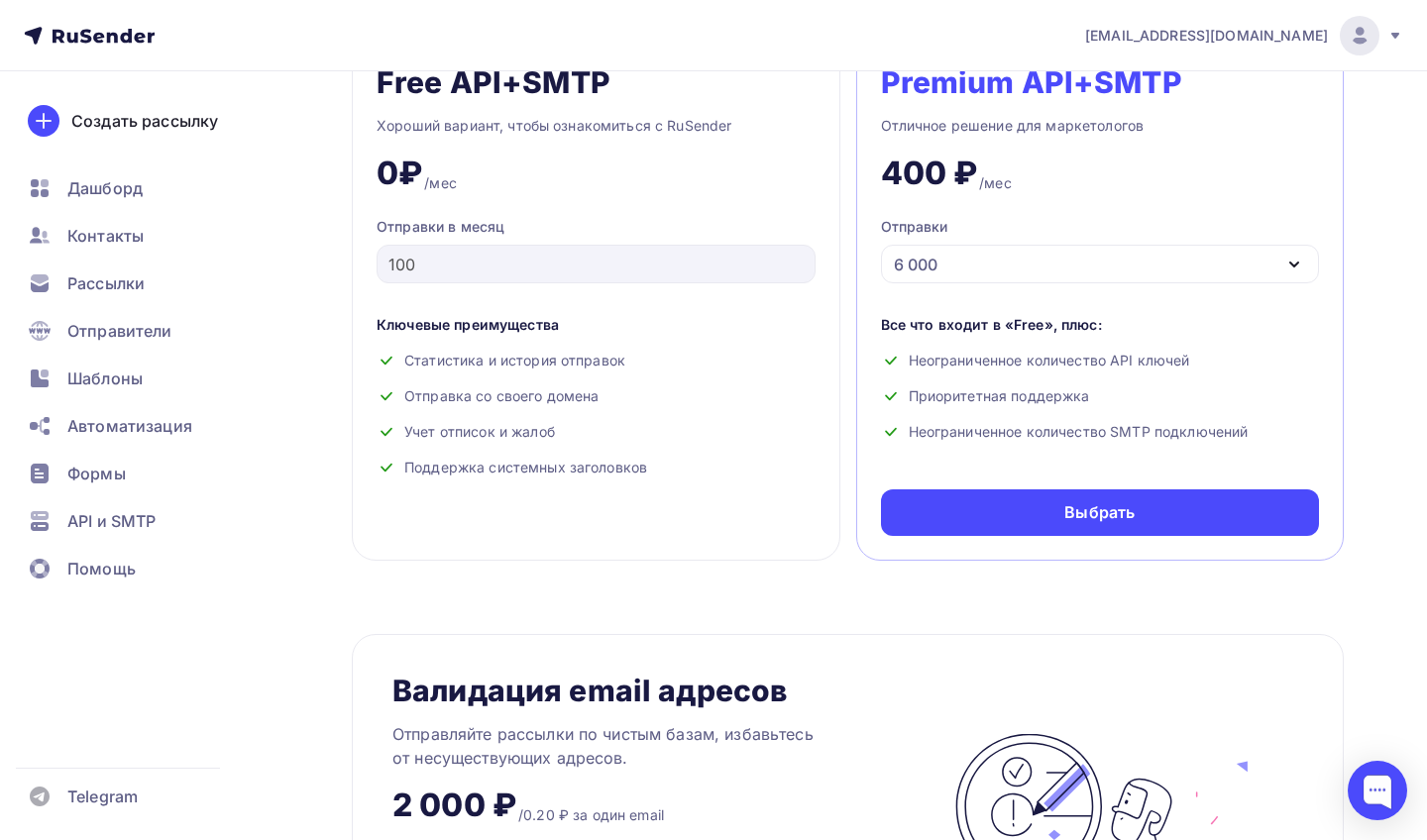 click on "6 000" at bounding box center [1100, 263] 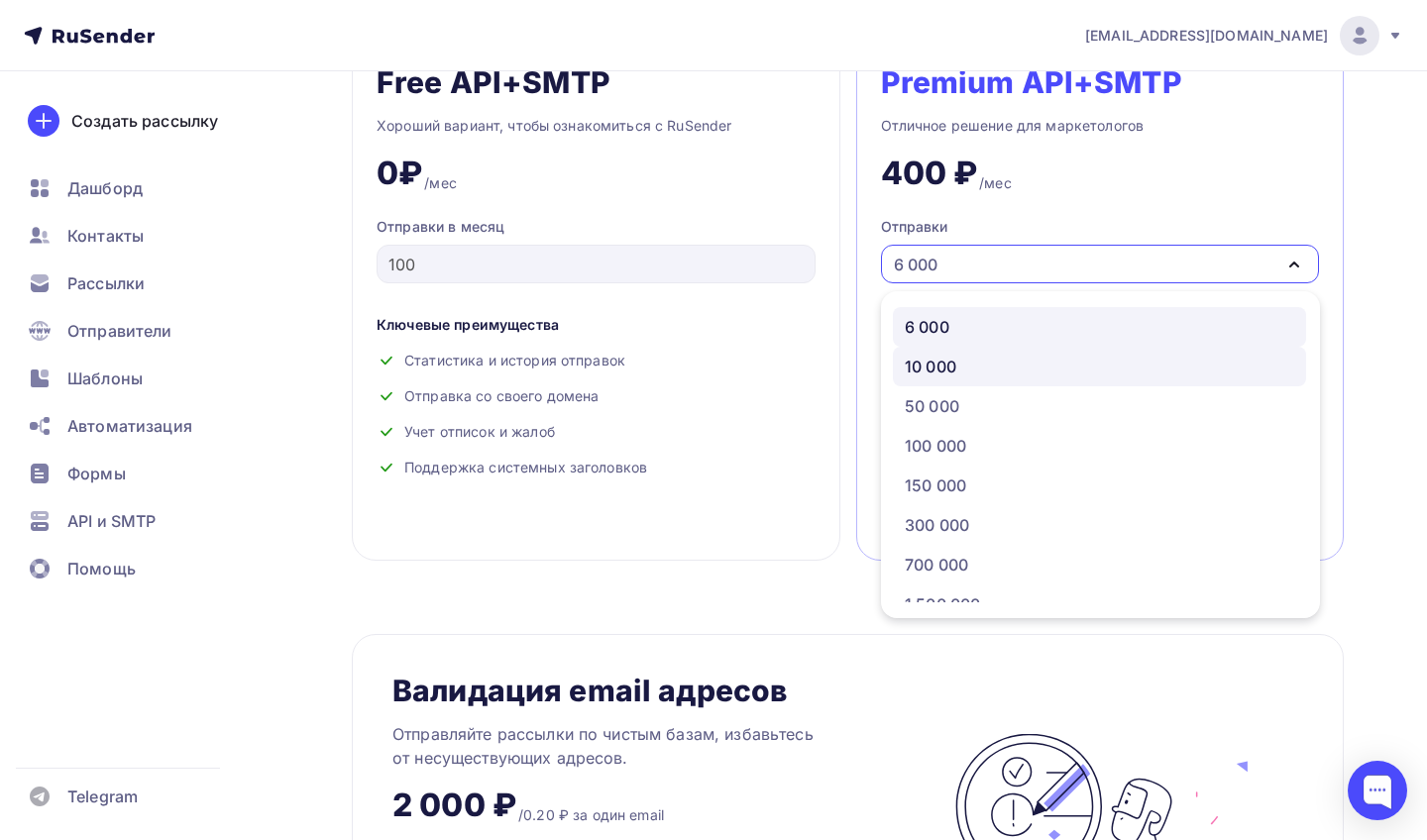 click on "10 000" at bounding box center (1099, 367) 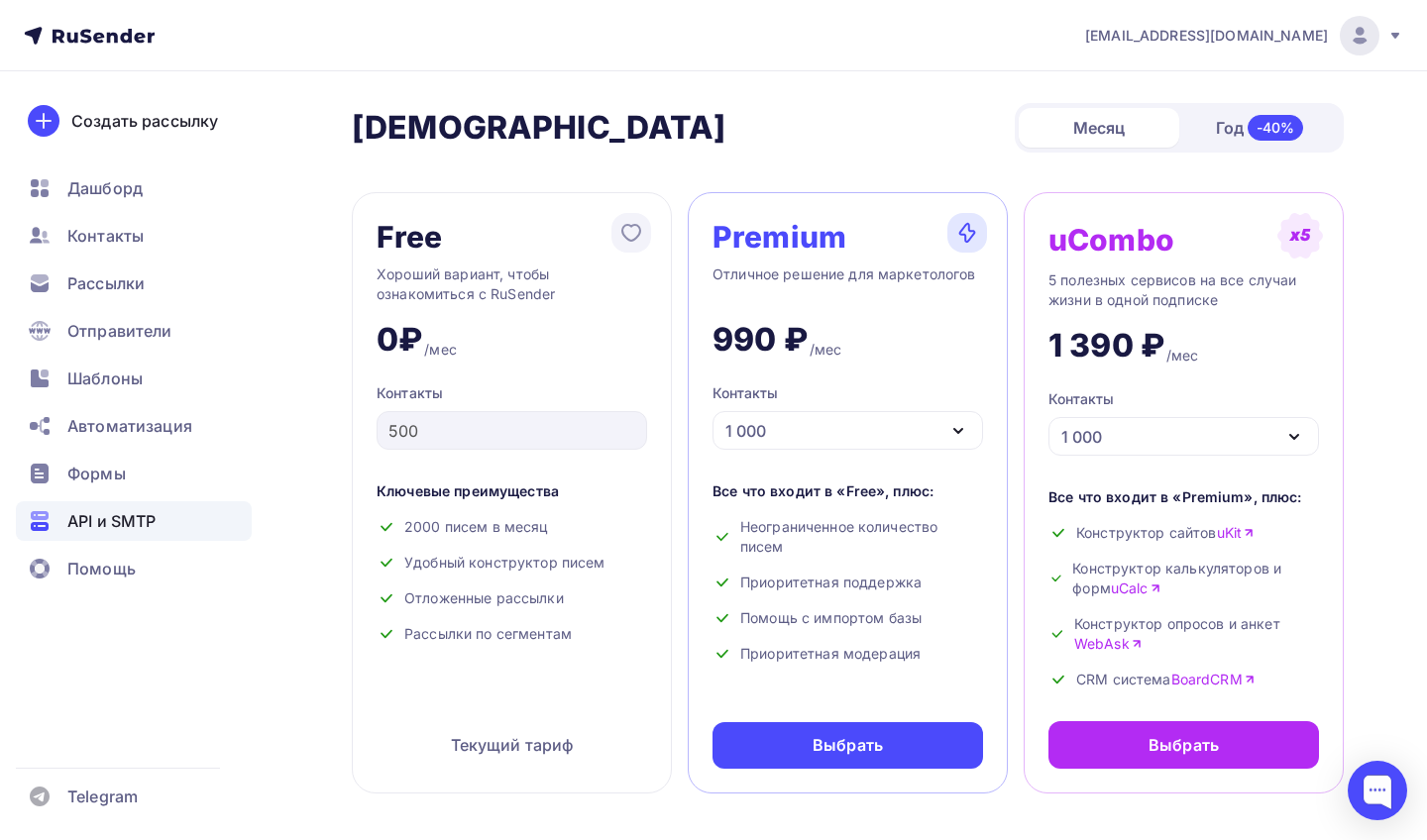scroll, scrollTop: 0, scrollLeft: 0, axis: both 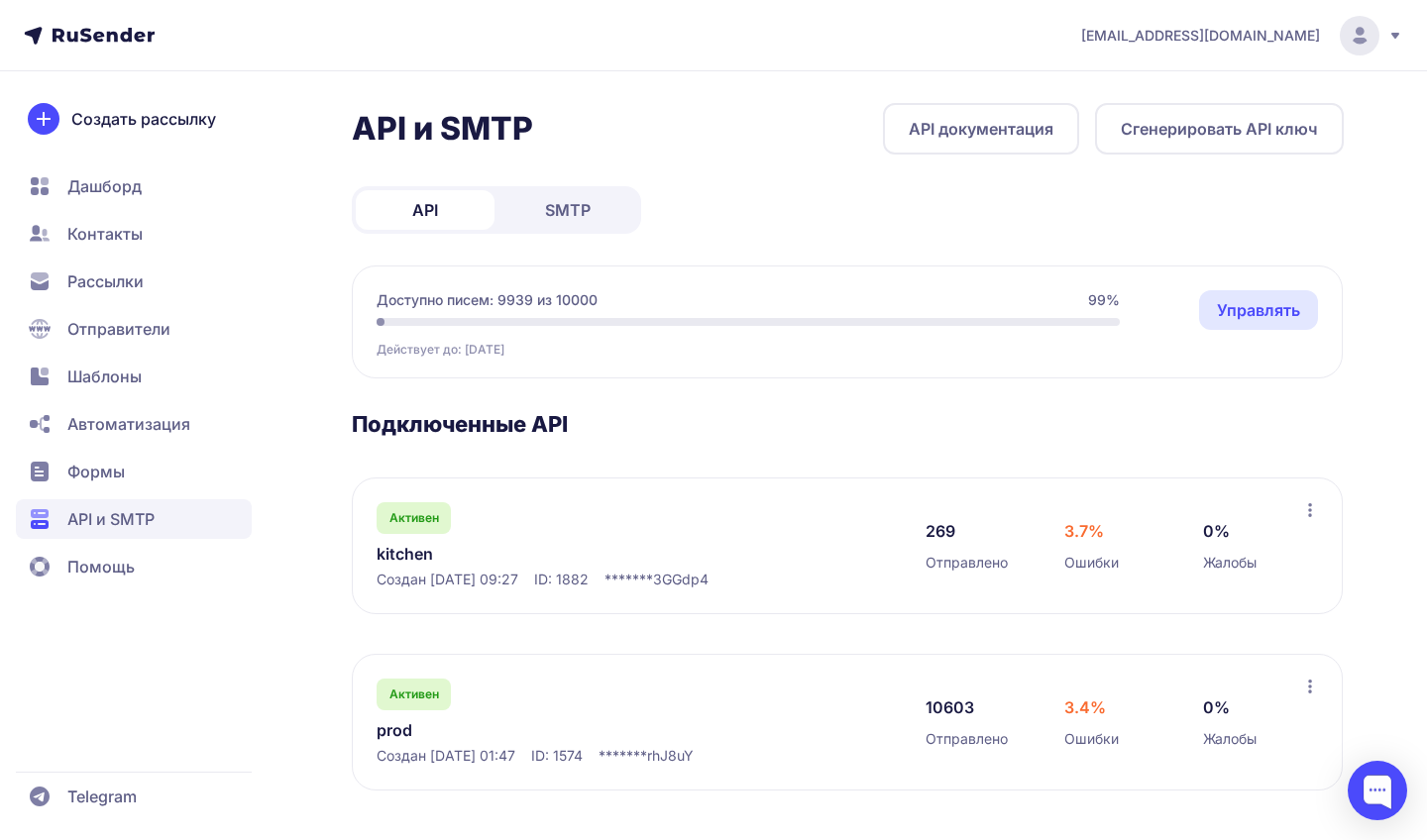 click on "SMTP" at bounding box center (568, 210) 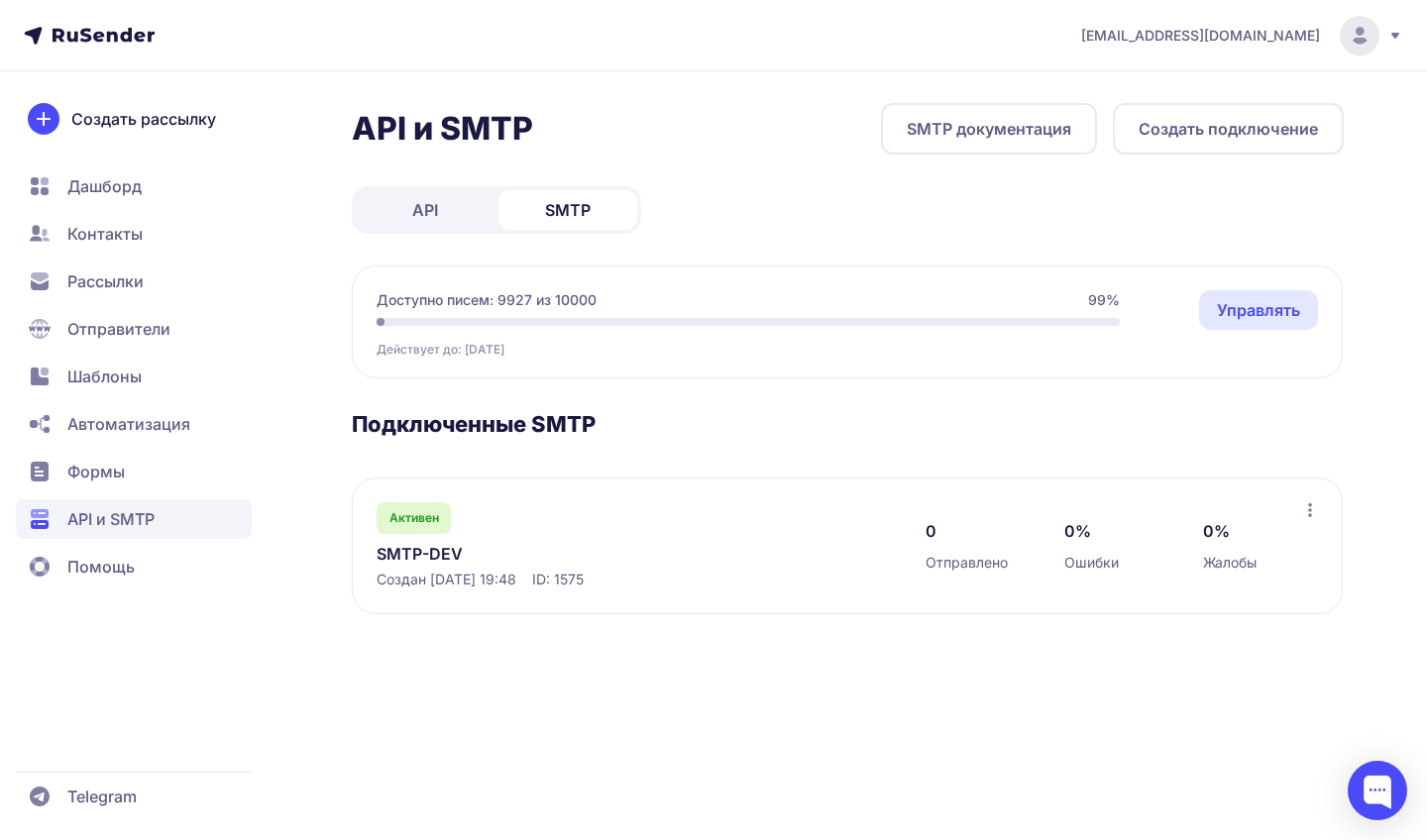 click on "API" 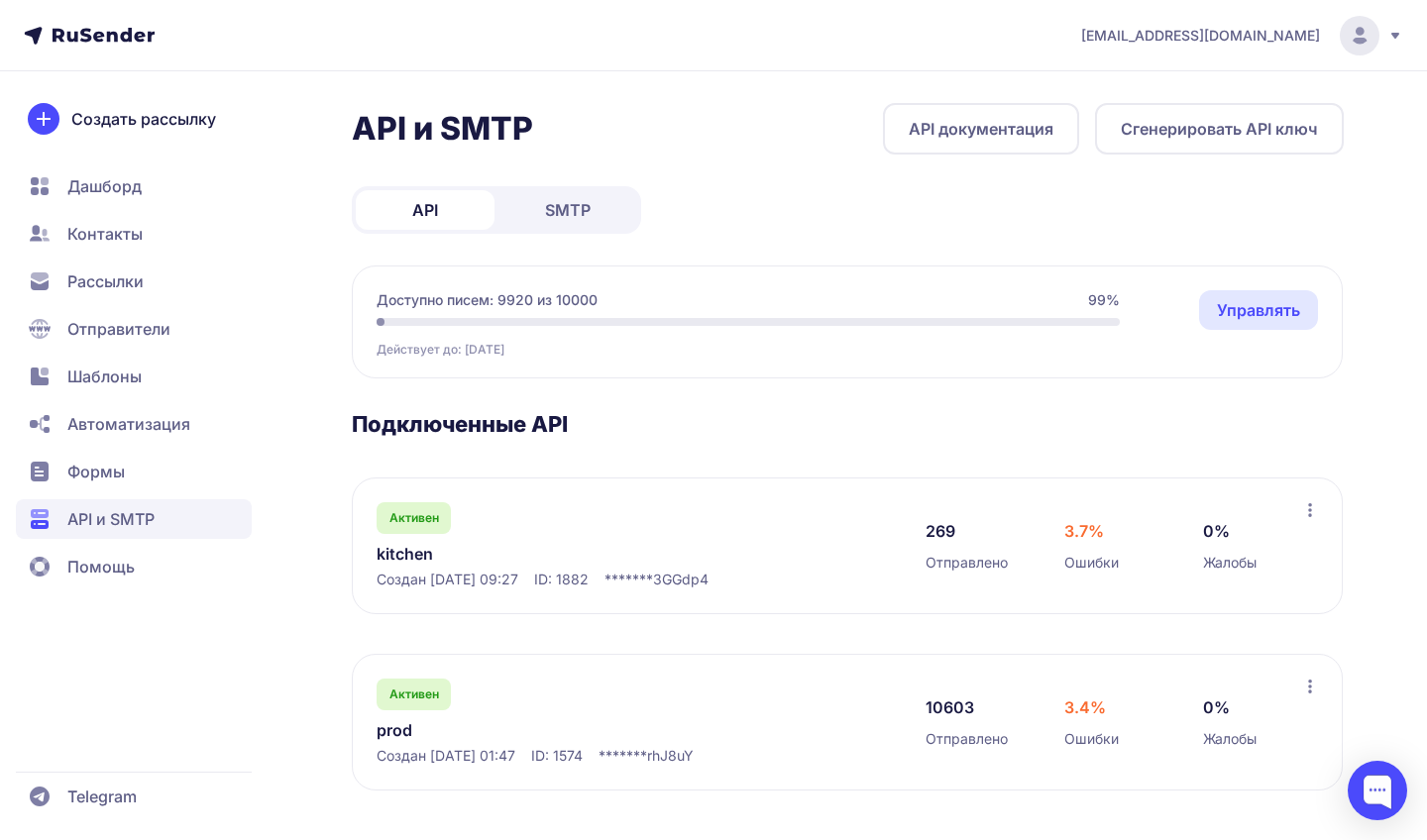 scroll, scrollTop: 0, scrollLeft: 0, axis: both 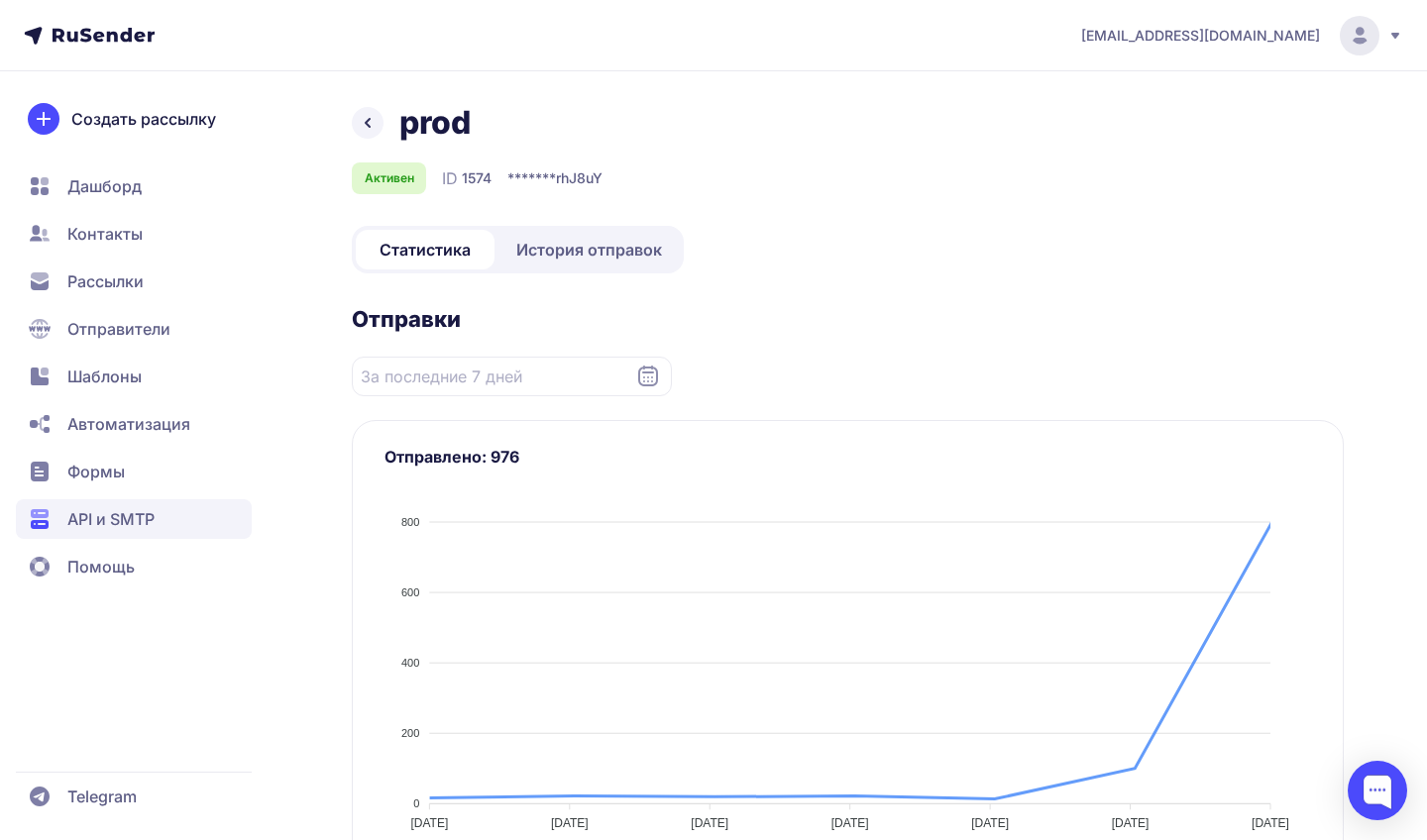 click on "История отправок" 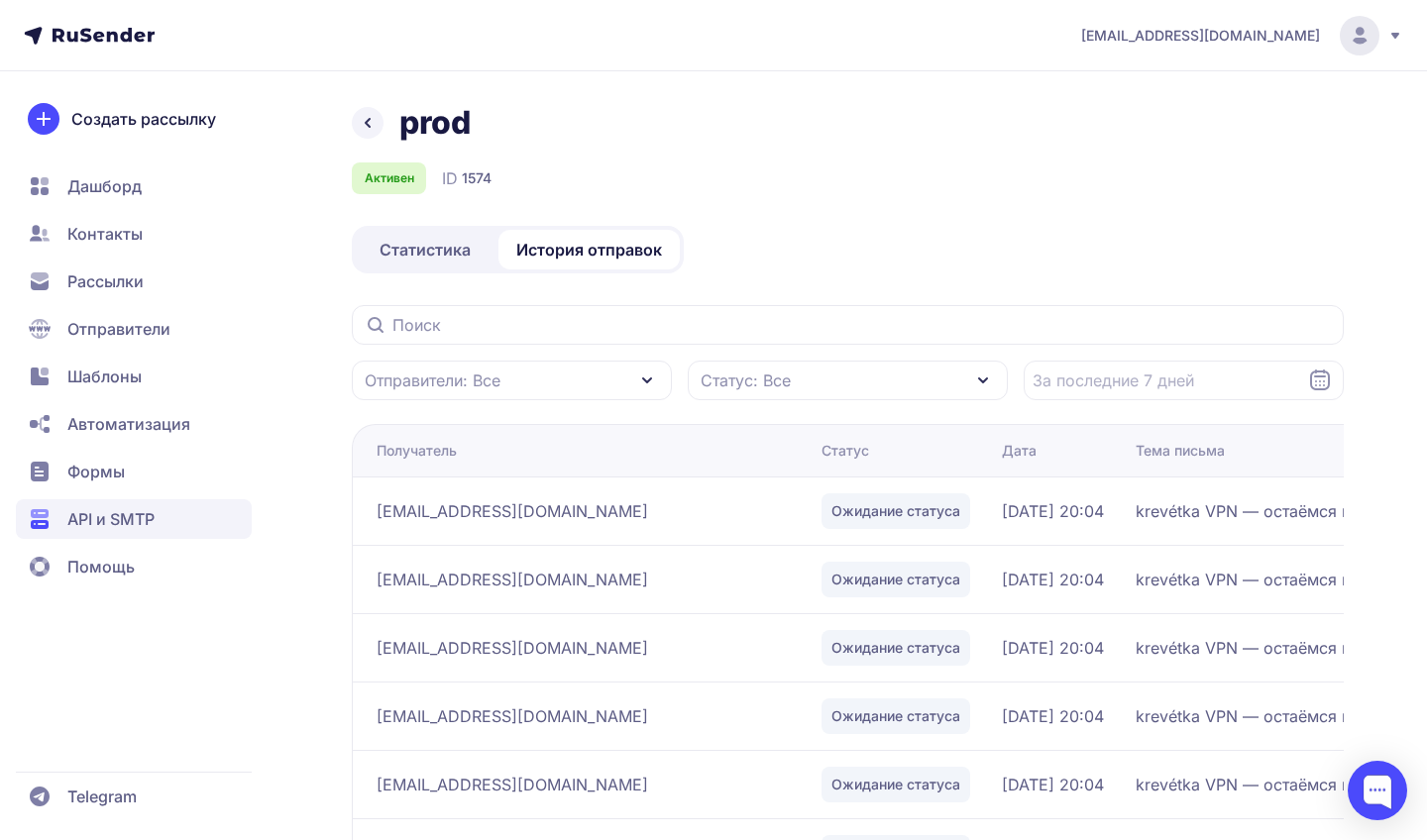 scroll, scrollTop: 239, scrollLeft: 0, axis: vertical 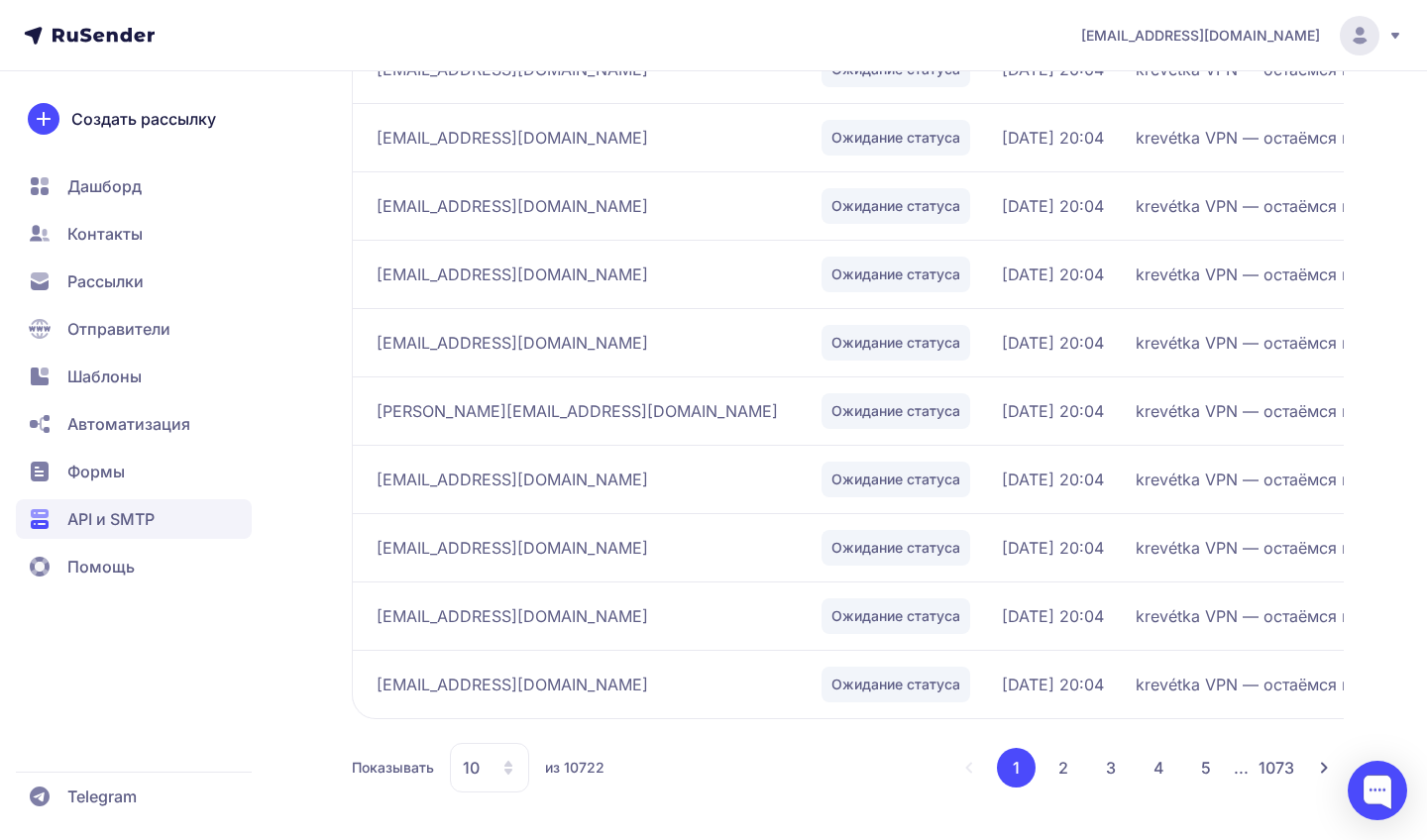 click 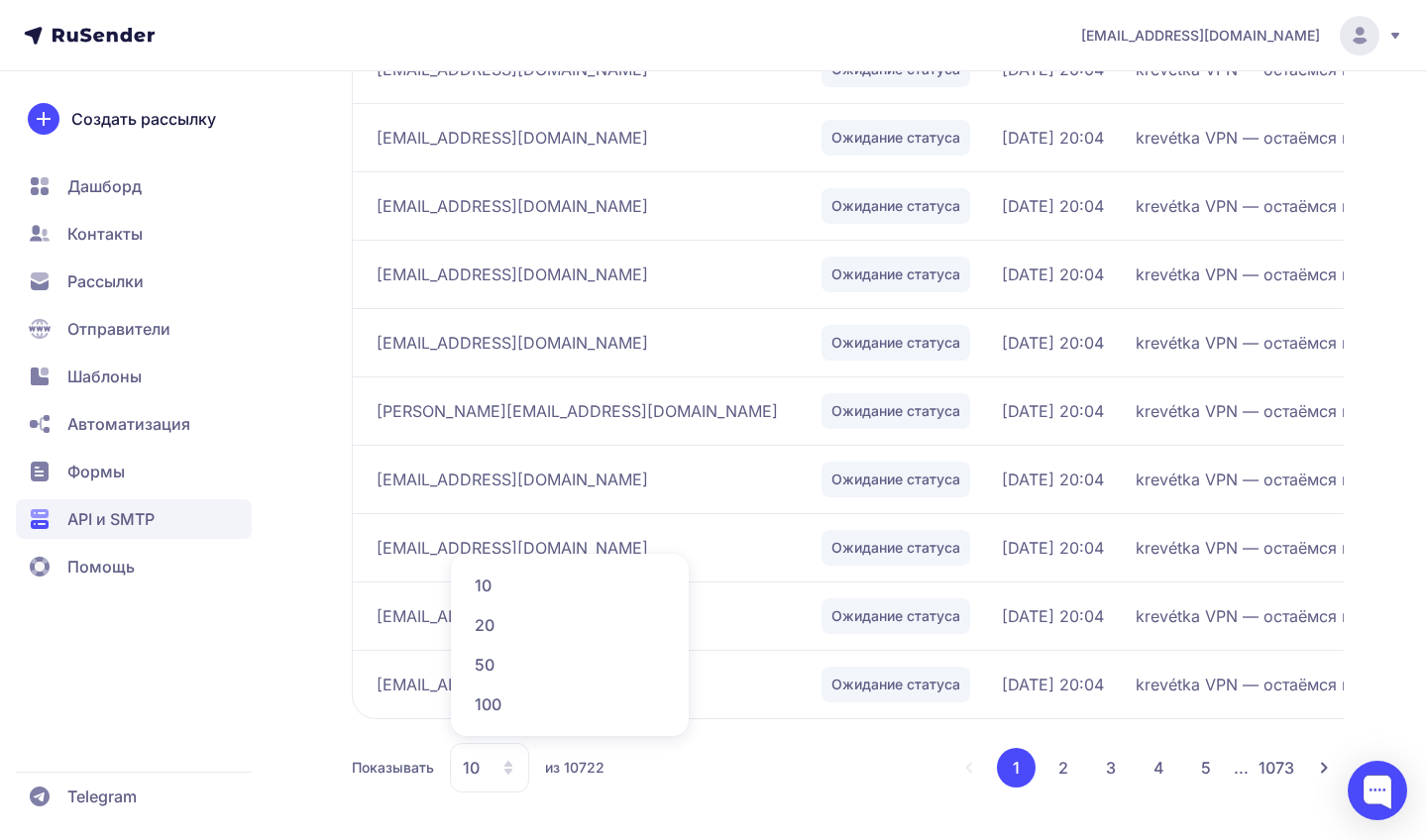 click on "100" 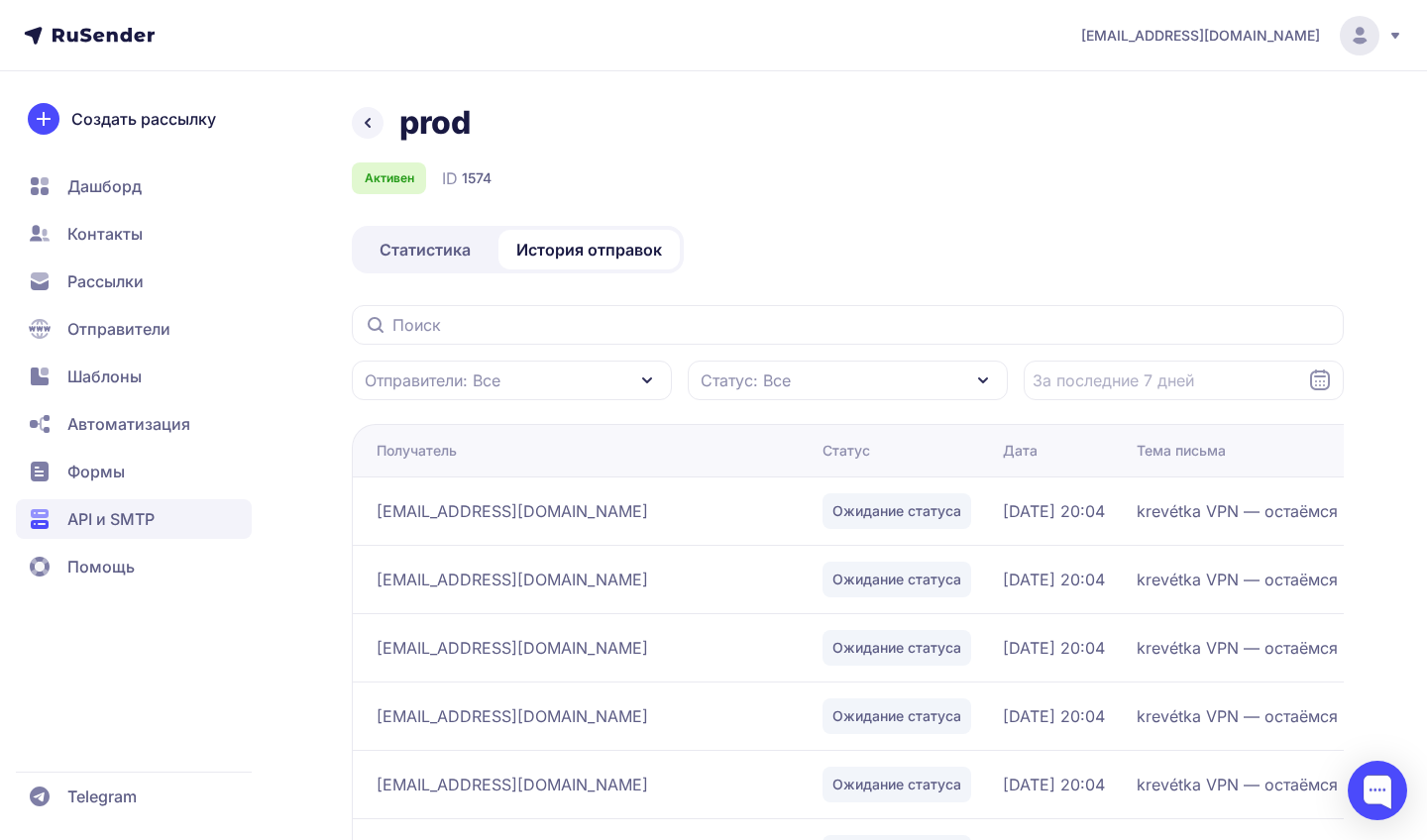 scroll, scrollTop: 0, scrollLeft: 0, axis: both 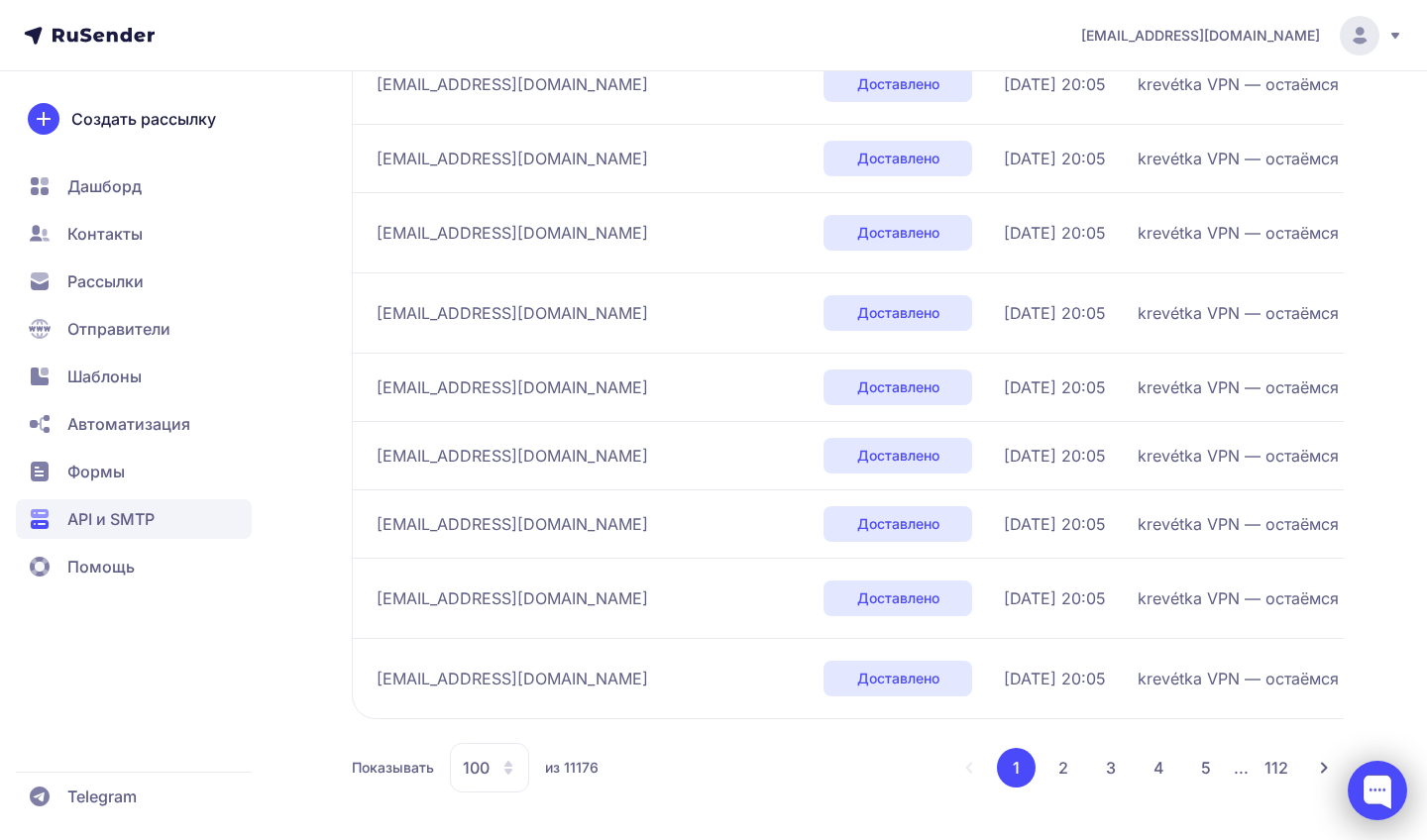 click at bounding box center [1377, 790] 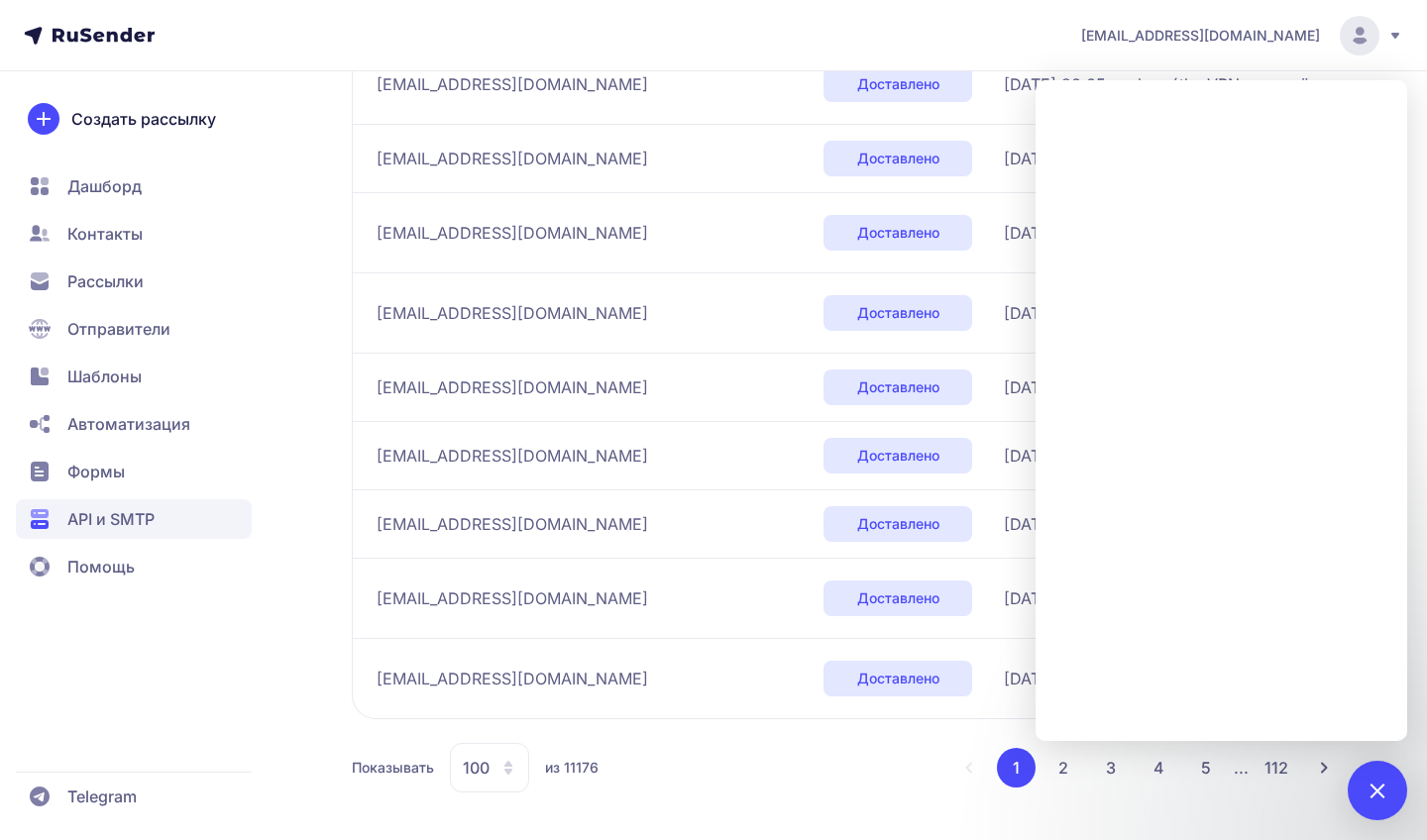 scroll, scrollTop: 7248, scrollLeft: 0, axis: vertical 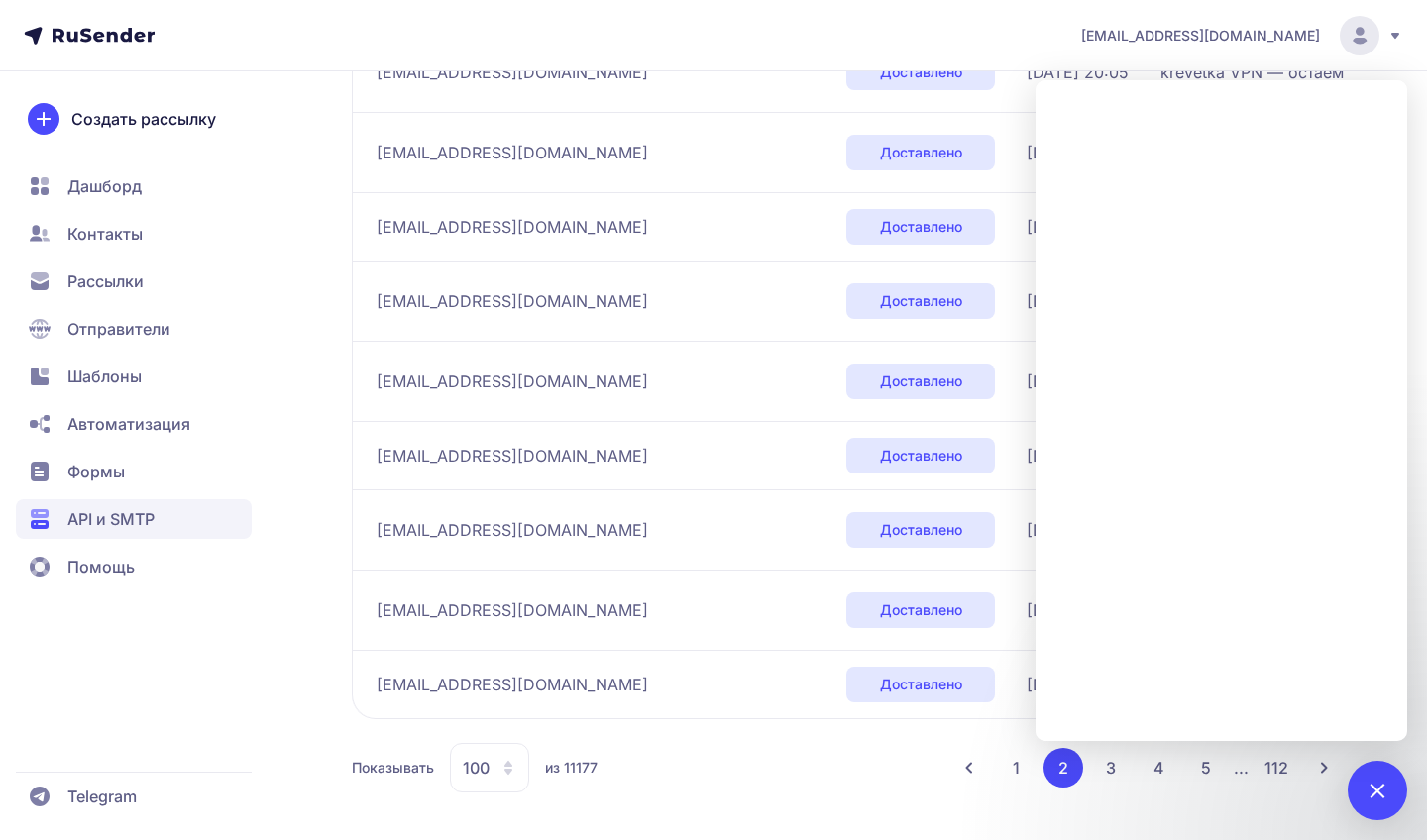 click on "3" at bounding box center (1111, 768) 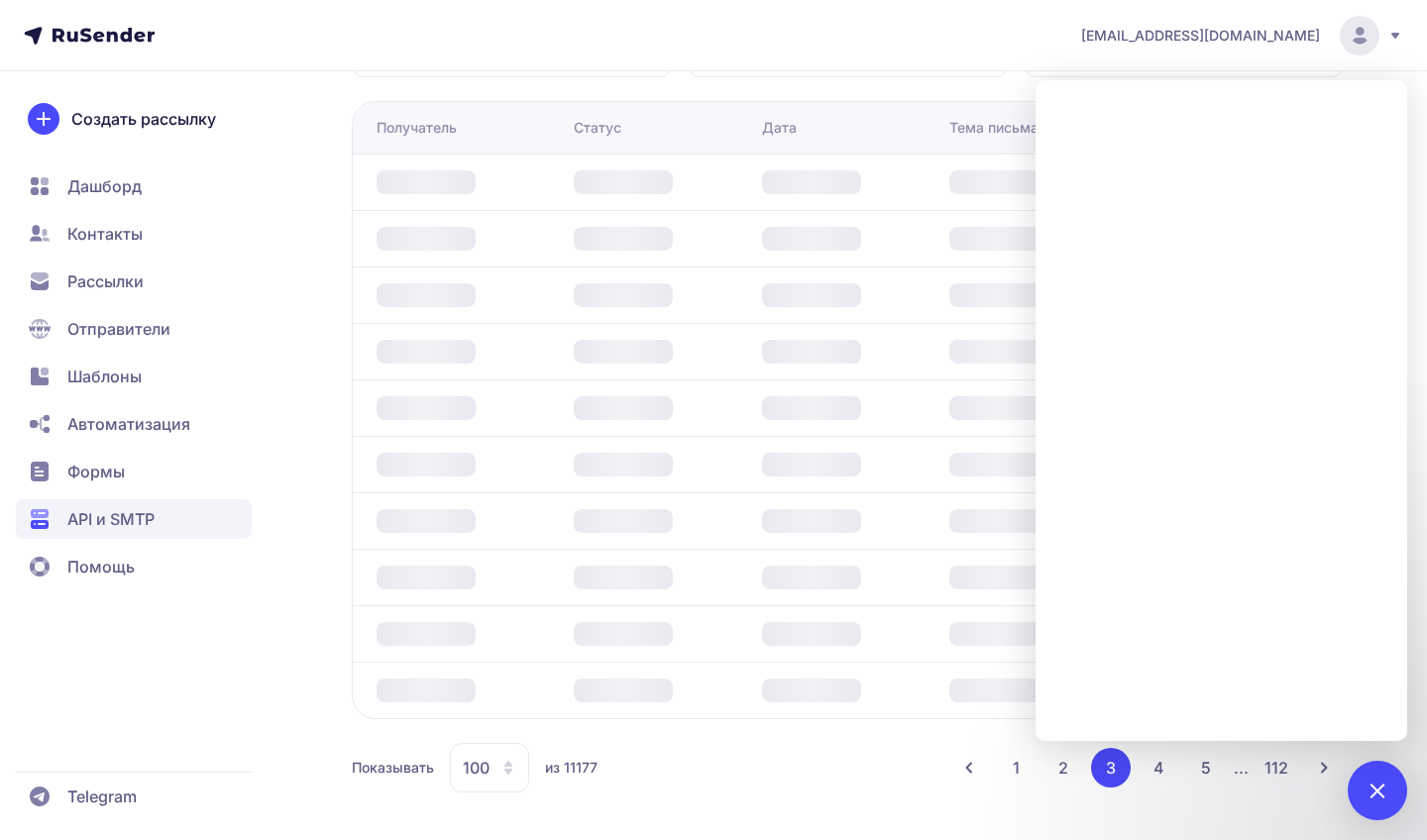 scroll, scrollTop: 324, scrollLeft: 0, axis: vertical 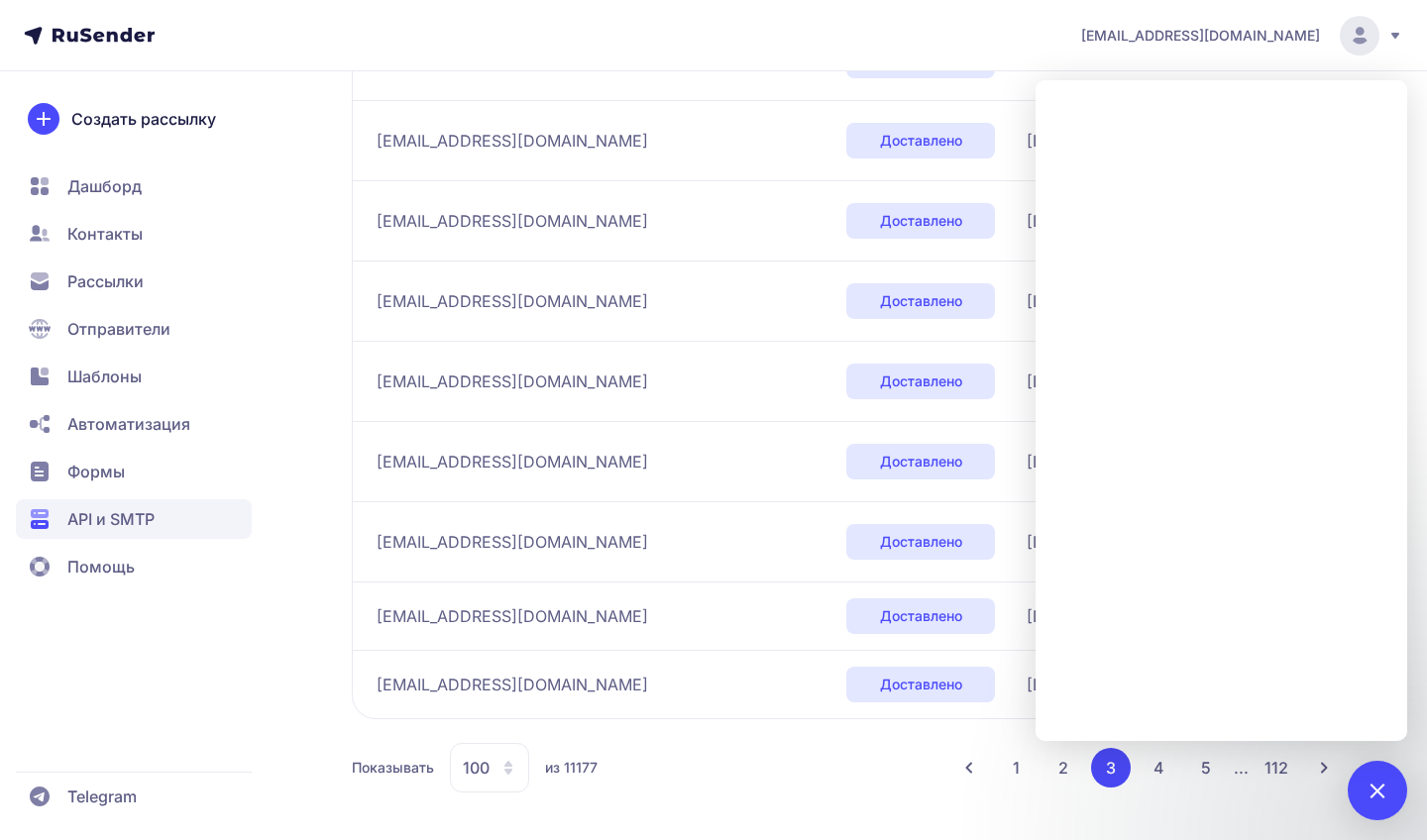 click on "4" at bounding box center (1158, 768) 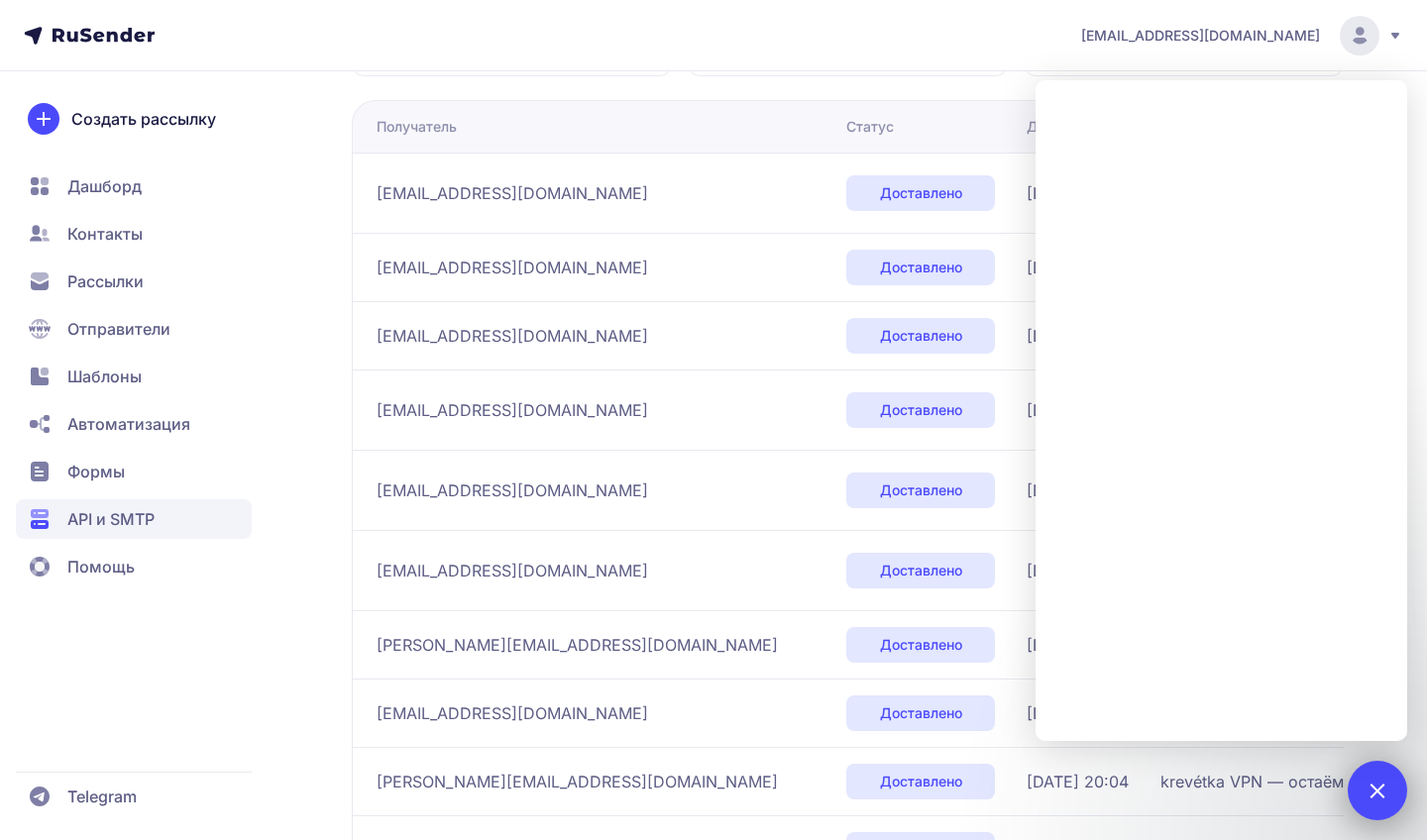 click at bounding box center (1377, 790) 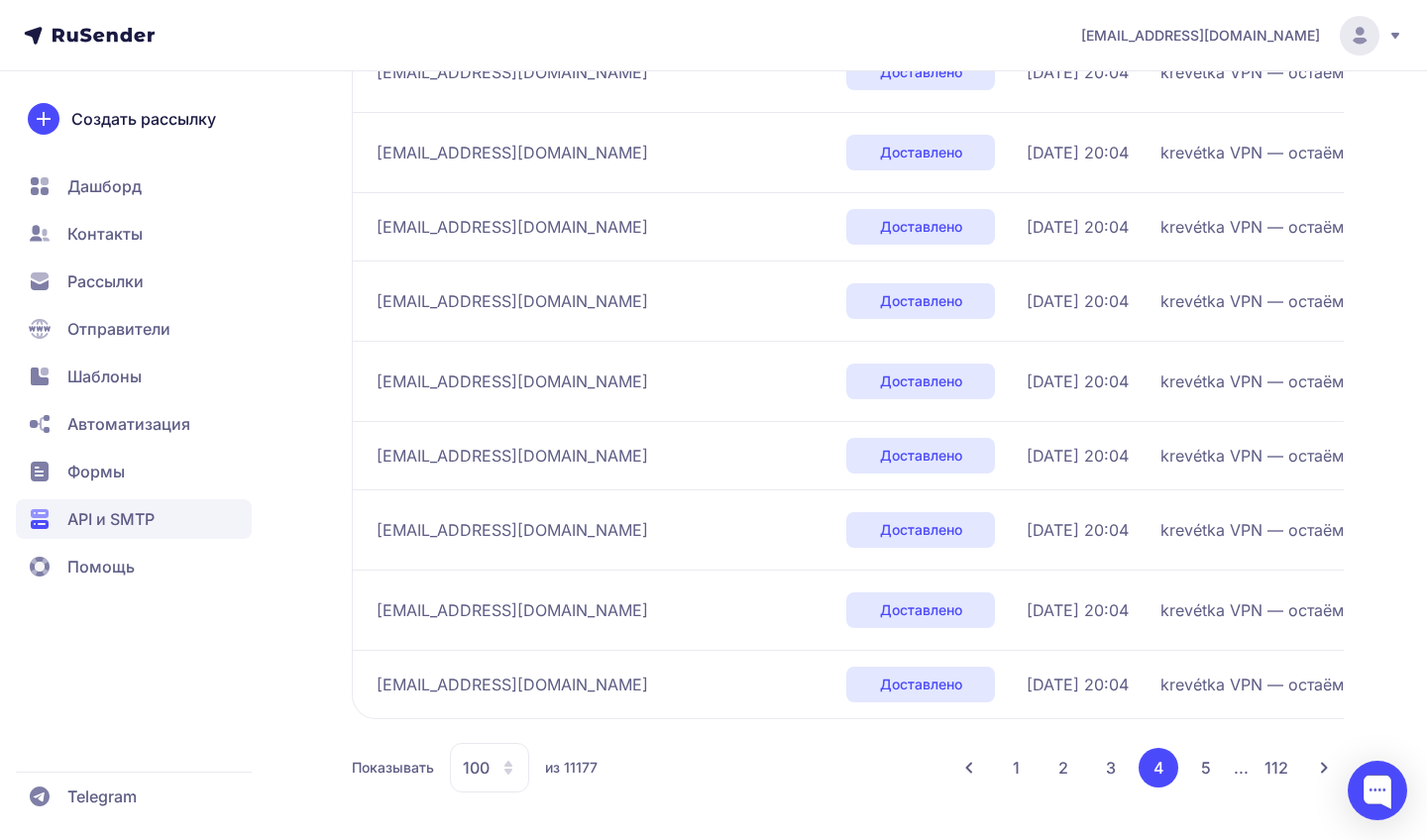click on "5" at bounding box center [1206, 768] 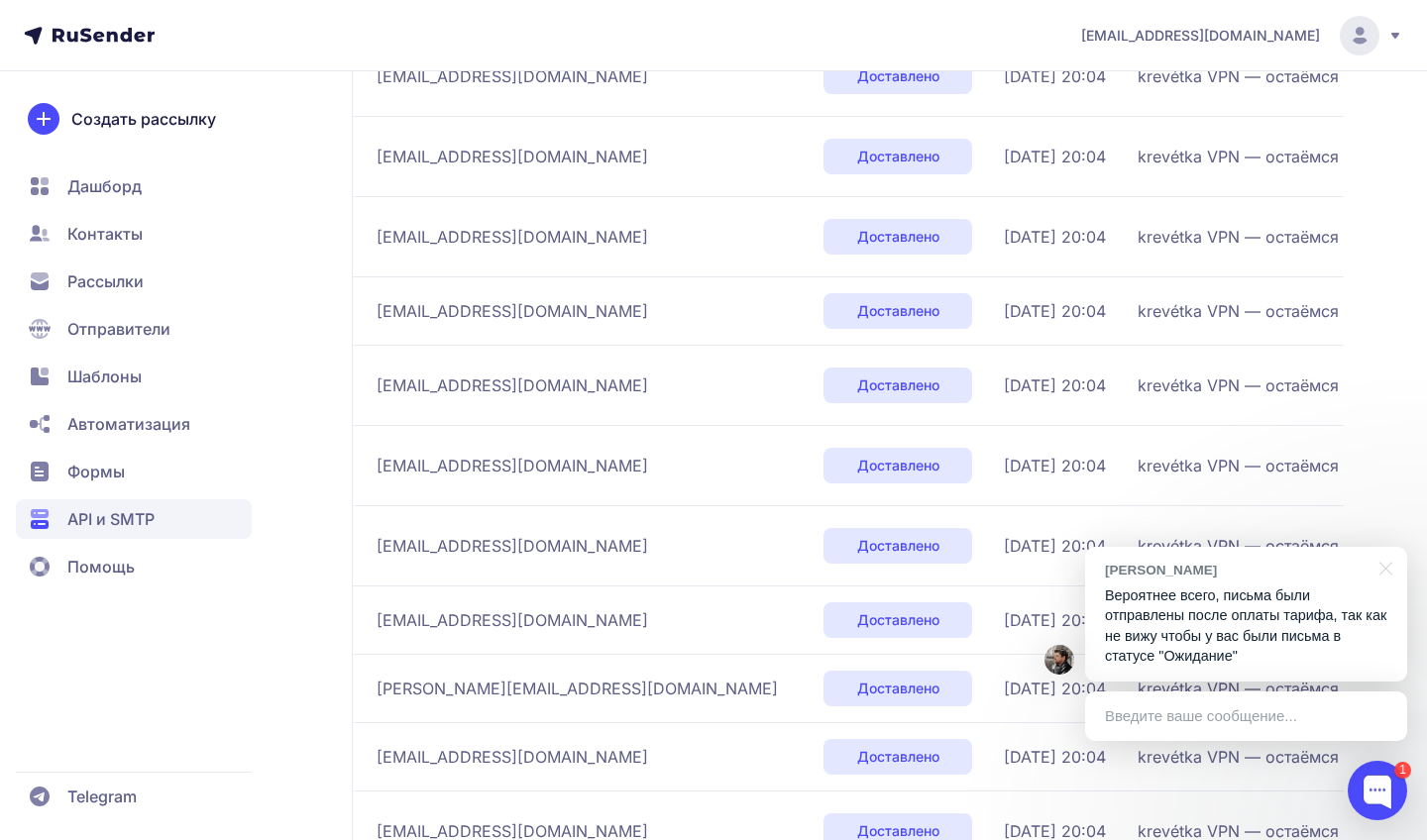 scroll, scrollTop: 3849, scrollLeft: 0, axis: vertical 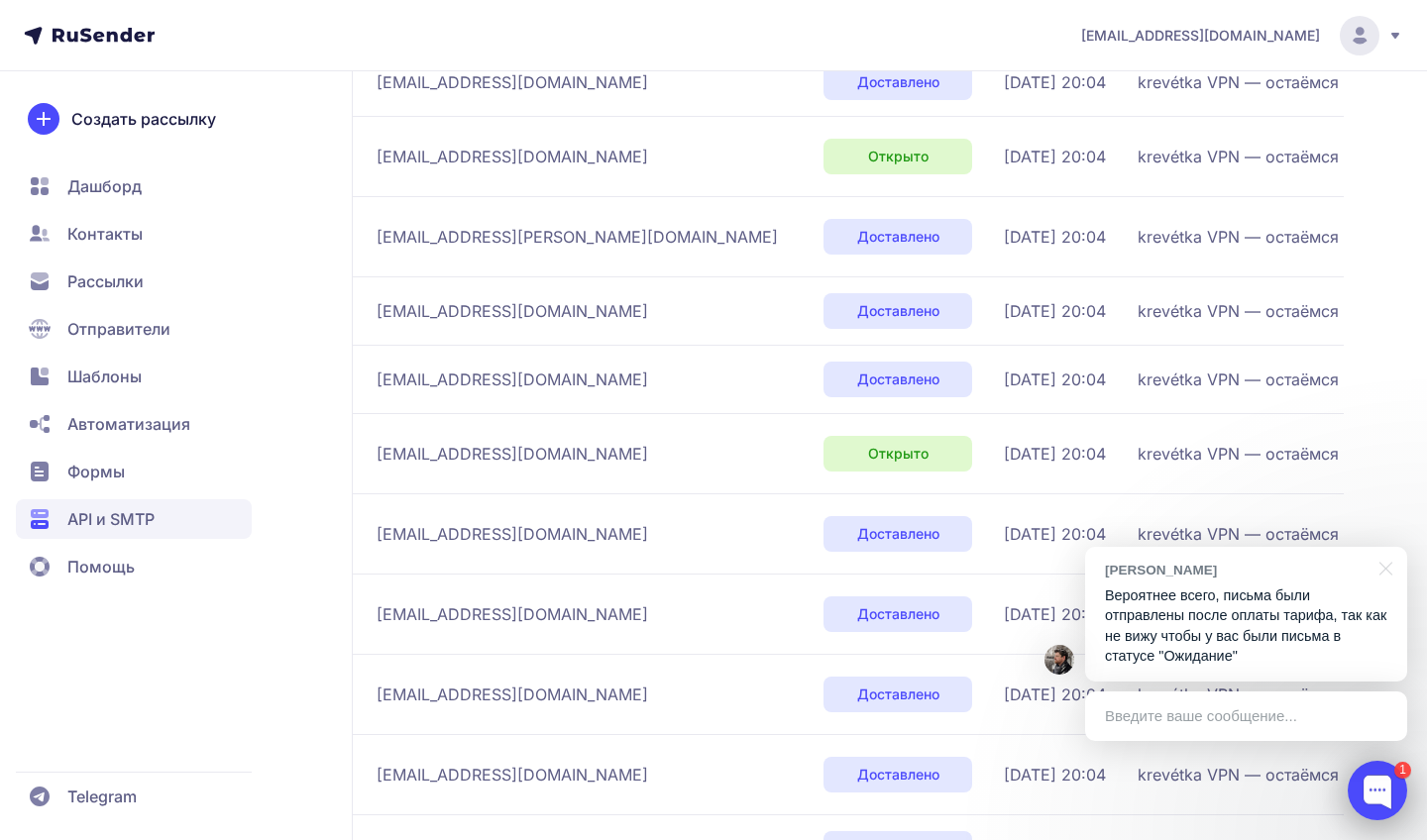 click at bounding box center [1377, 790] 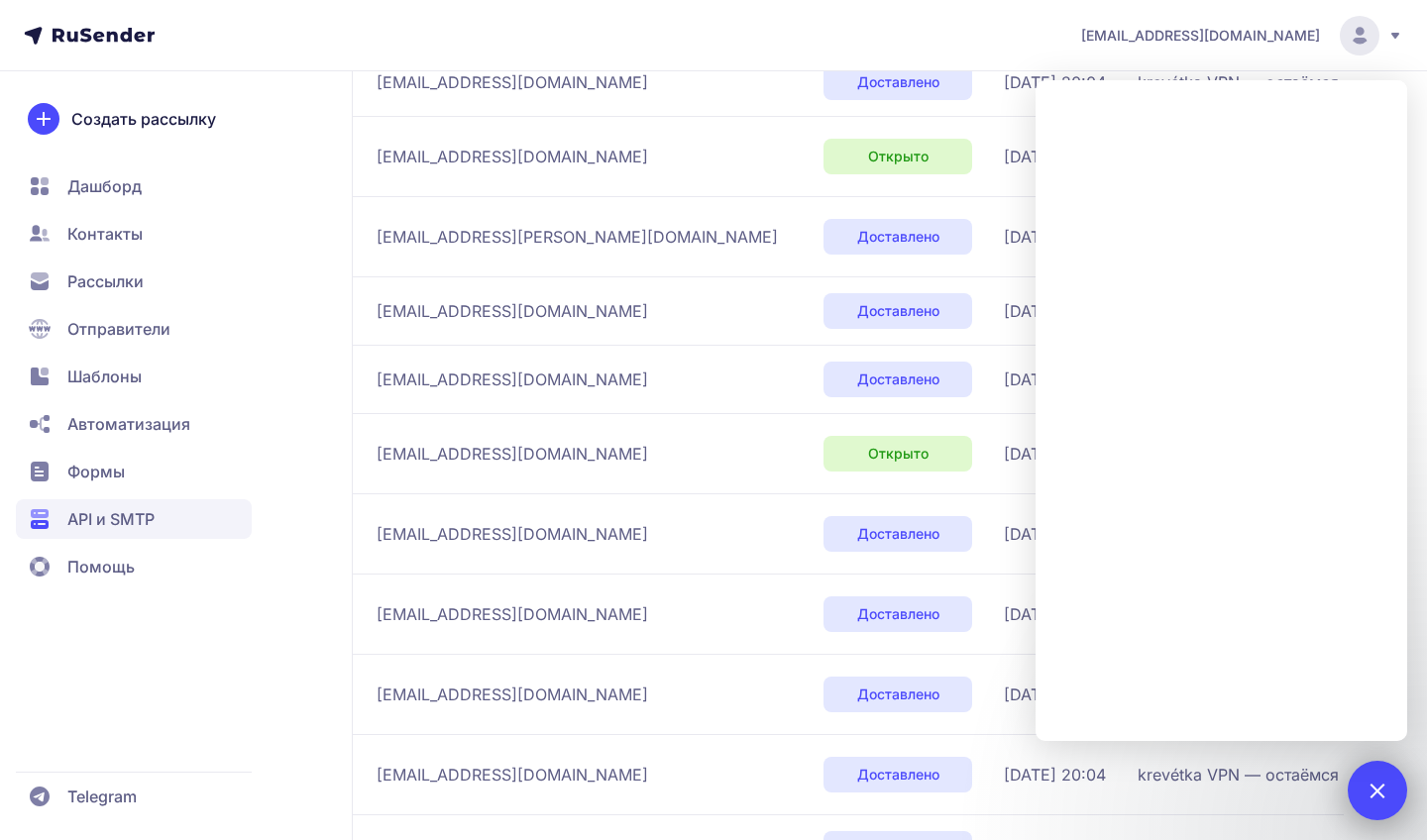 click at bounding box center (1376, 789) 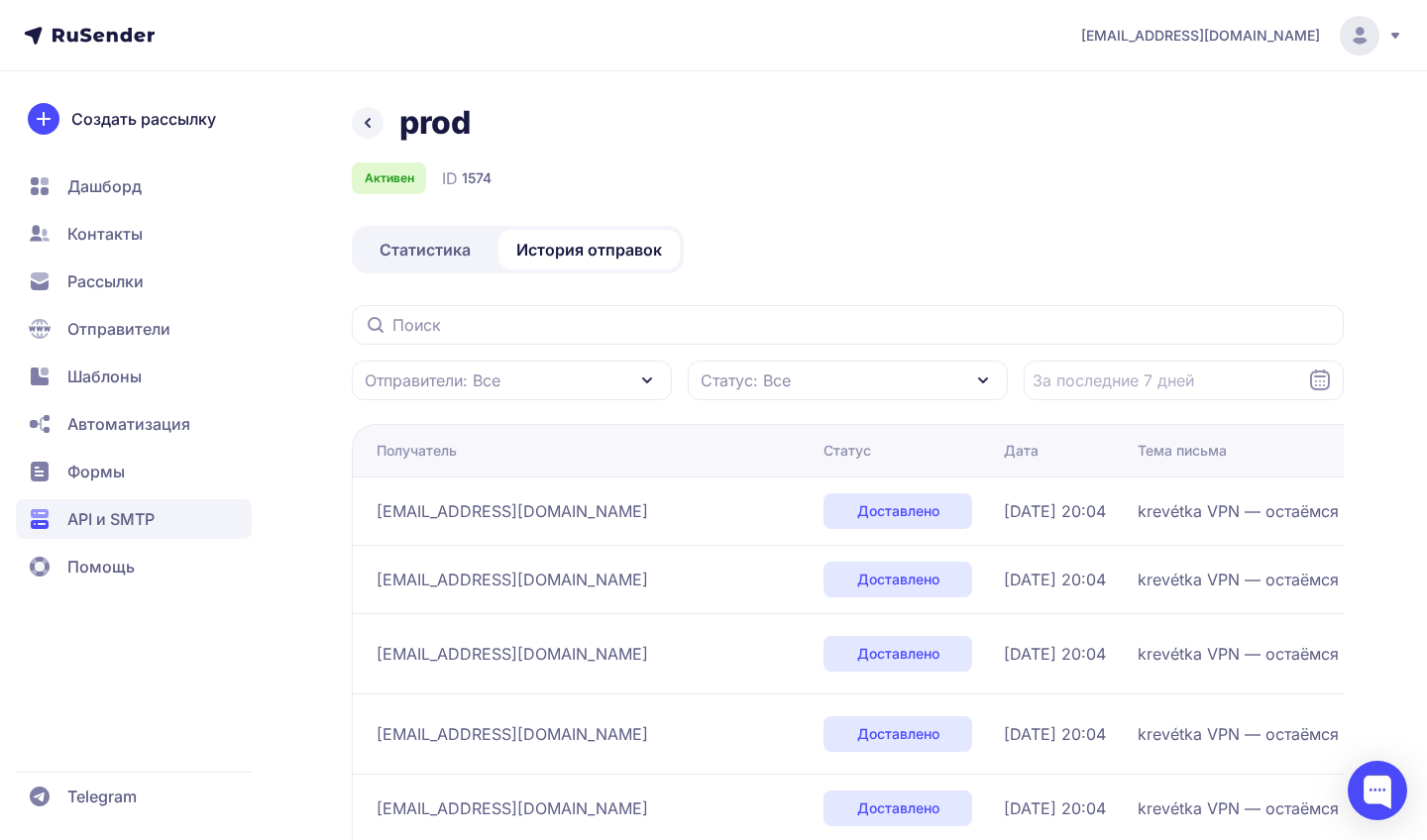 scroll, scrollTop: 0, scrollLeft: 0, axis: both 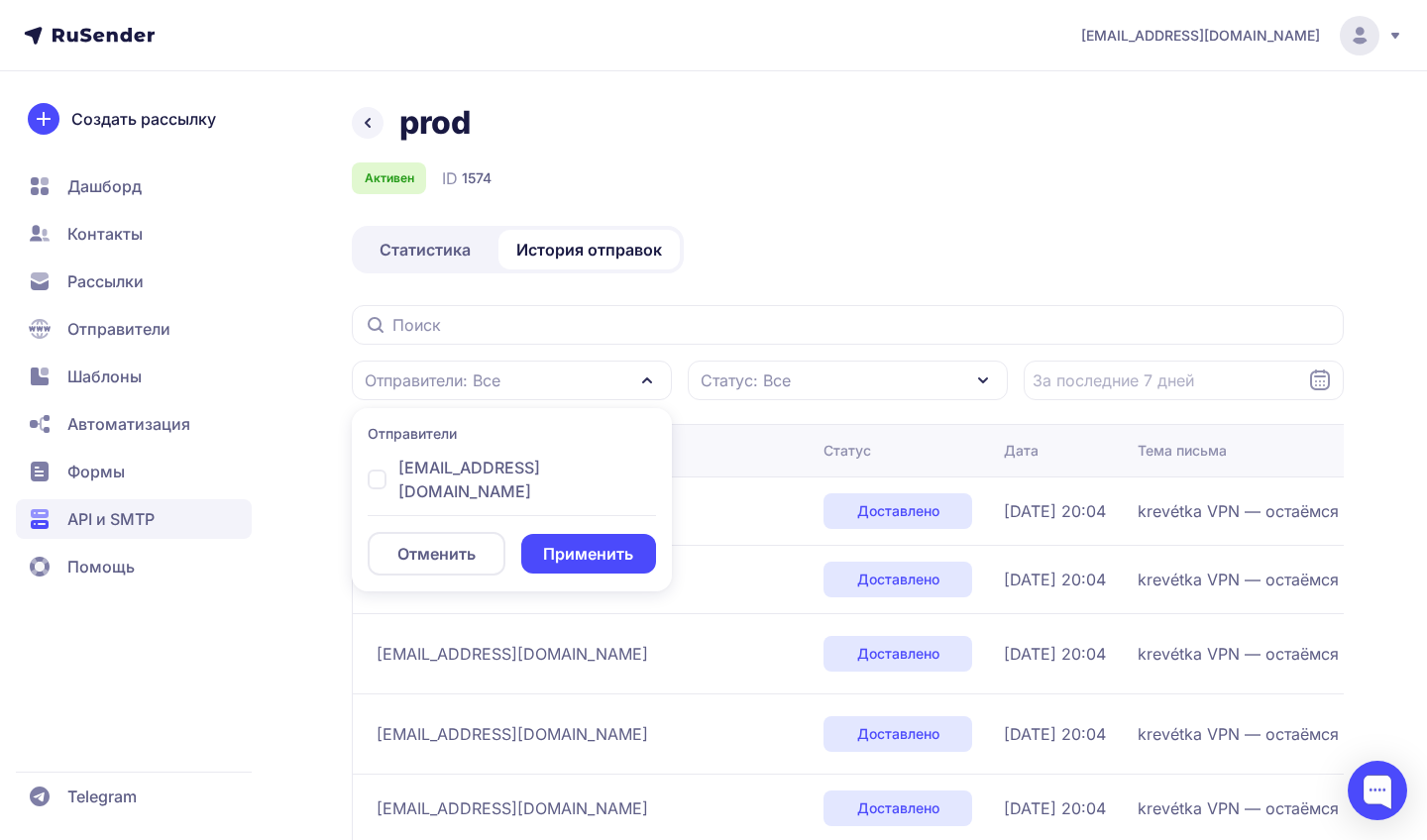 click on "prod Активен  ID  1574 Статистика История отправок Отправители: Все Отправители [EMAIL_ADDRESS][DOMAIN_NAME]  Отменить   Применить  Статус: Все Получатель Статус Дата Тема письма Ответ SMTP [EMAIL_ADDRESS][DOMAIN_NAME] Доставлено [DATE] 20:04 krevétka VPN — остаёмся на связи OK id=1uWePL-00000000HSG-3kjj [EMAIL_ADDRESS][DOMAIN_NAME] Доставлено [DATE] 20:04 krevétka VPN — остаёмся на связи OK id=1uWePL-00000000JIj-3KbL [EMAIL_ADDRESS][DOMAIN_NAME] Доставлено [DATE] 20:04 krevétka VPN — остаёмся на связи 250 2.0.0 OK  1751389479 af79cd13be357-7d443193ae6si1056273785a.46 - gsmtp [EMAIL_ADDRESS][DOMAIN_NAME] Доставлено [DATE] 20:04 krevétka VPN — остаёмся на связи OK  1751389476 2adb3069b0e04-5550b23bd4fsi4631690e87.6 - gsmtp [EMAIL_ADDRESS][DOMAIN_NAME] Доставлено [DATE] 20:04 Открыто" 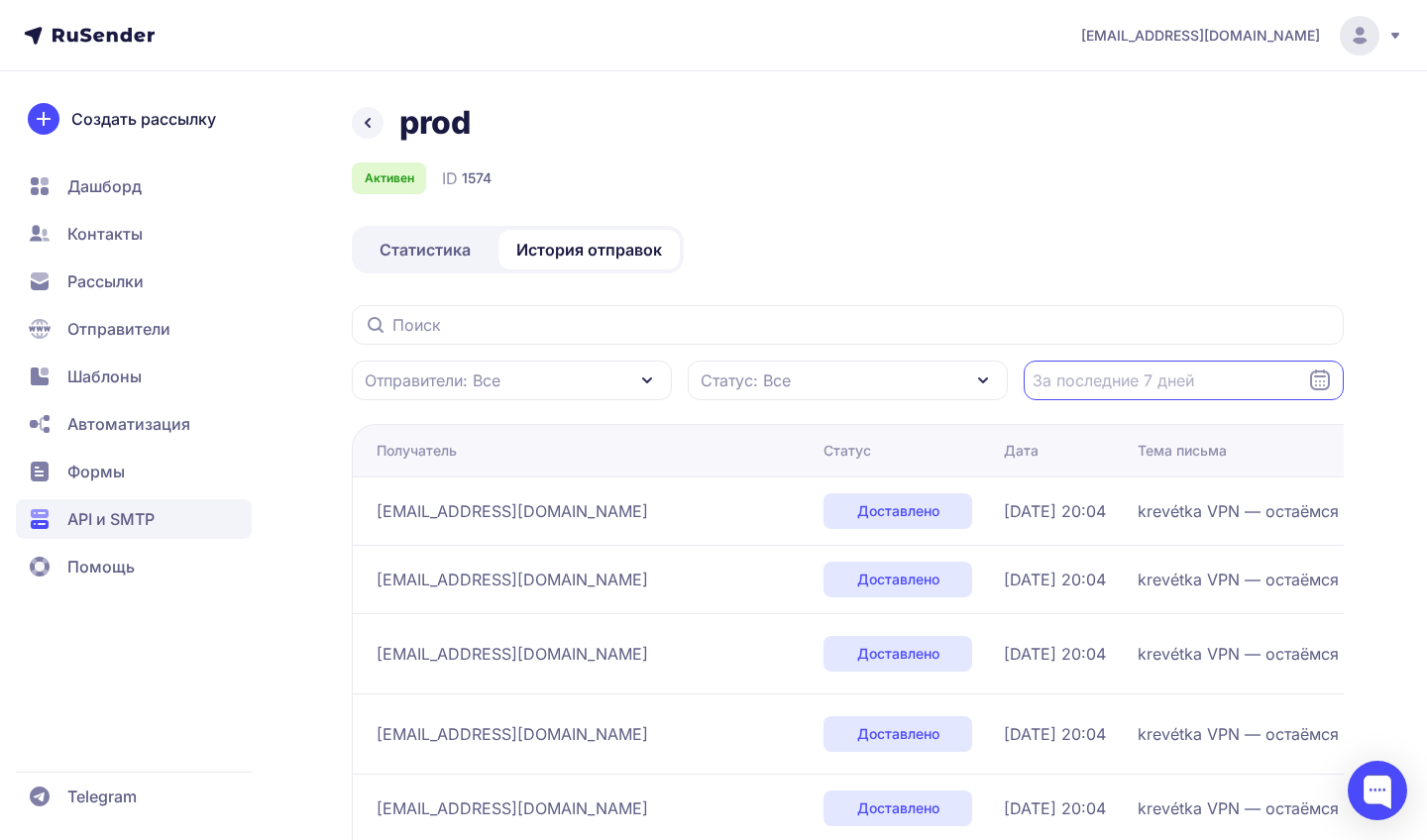 click at bounding box center (1183, 380) 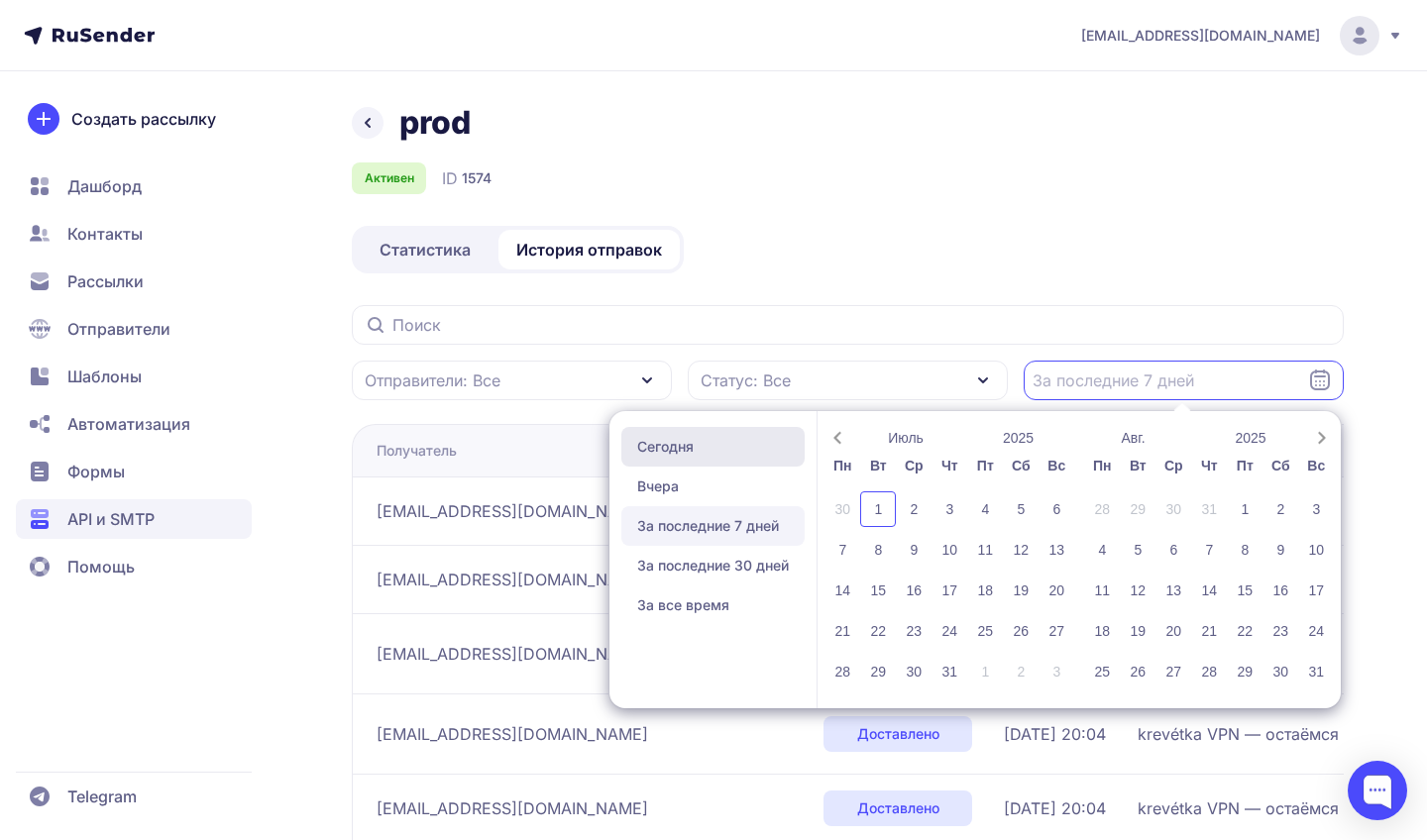 click on "Сегодня" at bounding box center [713, 447] 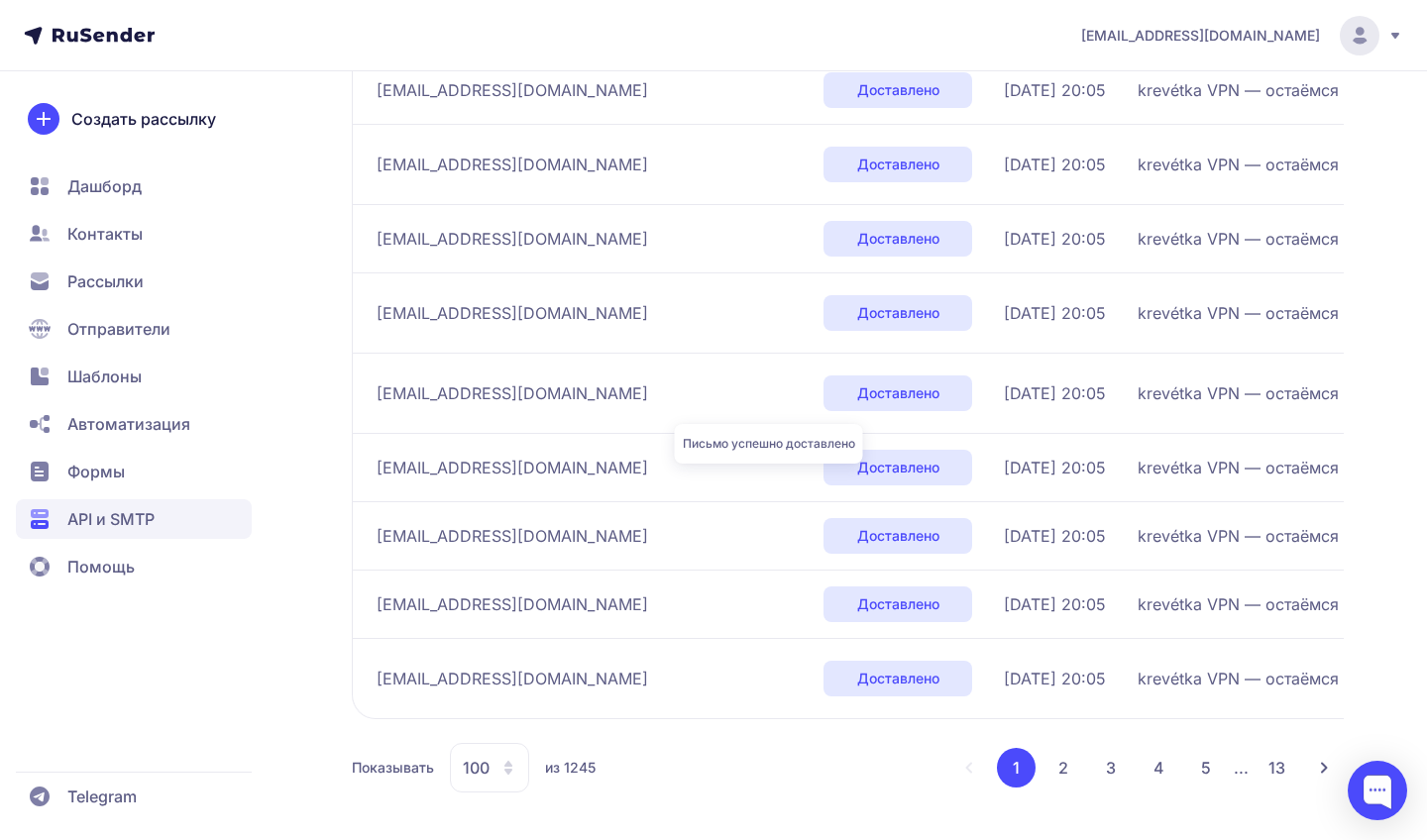 scroll, scrollTop: 7260, scrollLeft: 0, axis: vertical 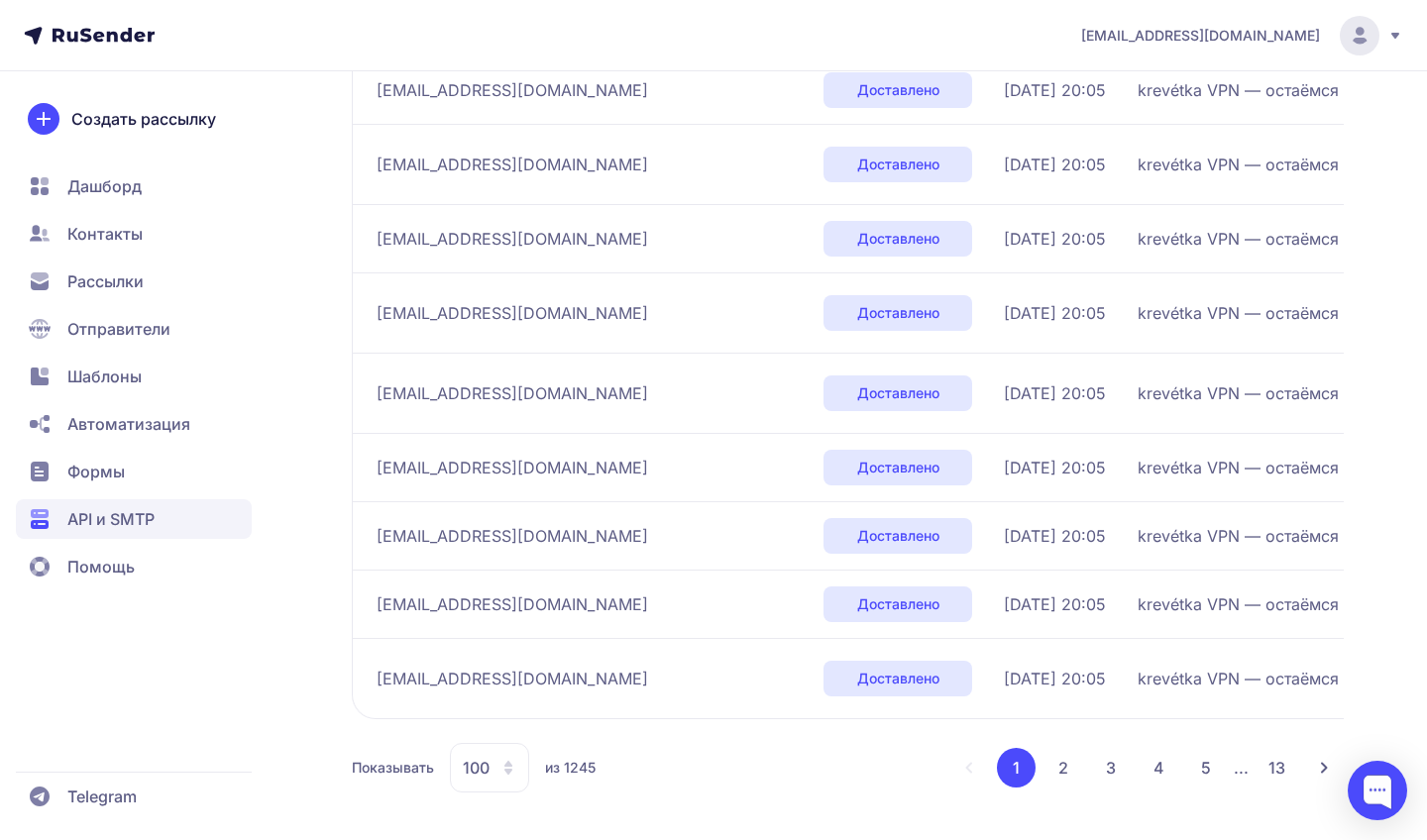 click on "100" at bounding box center [476, 768] 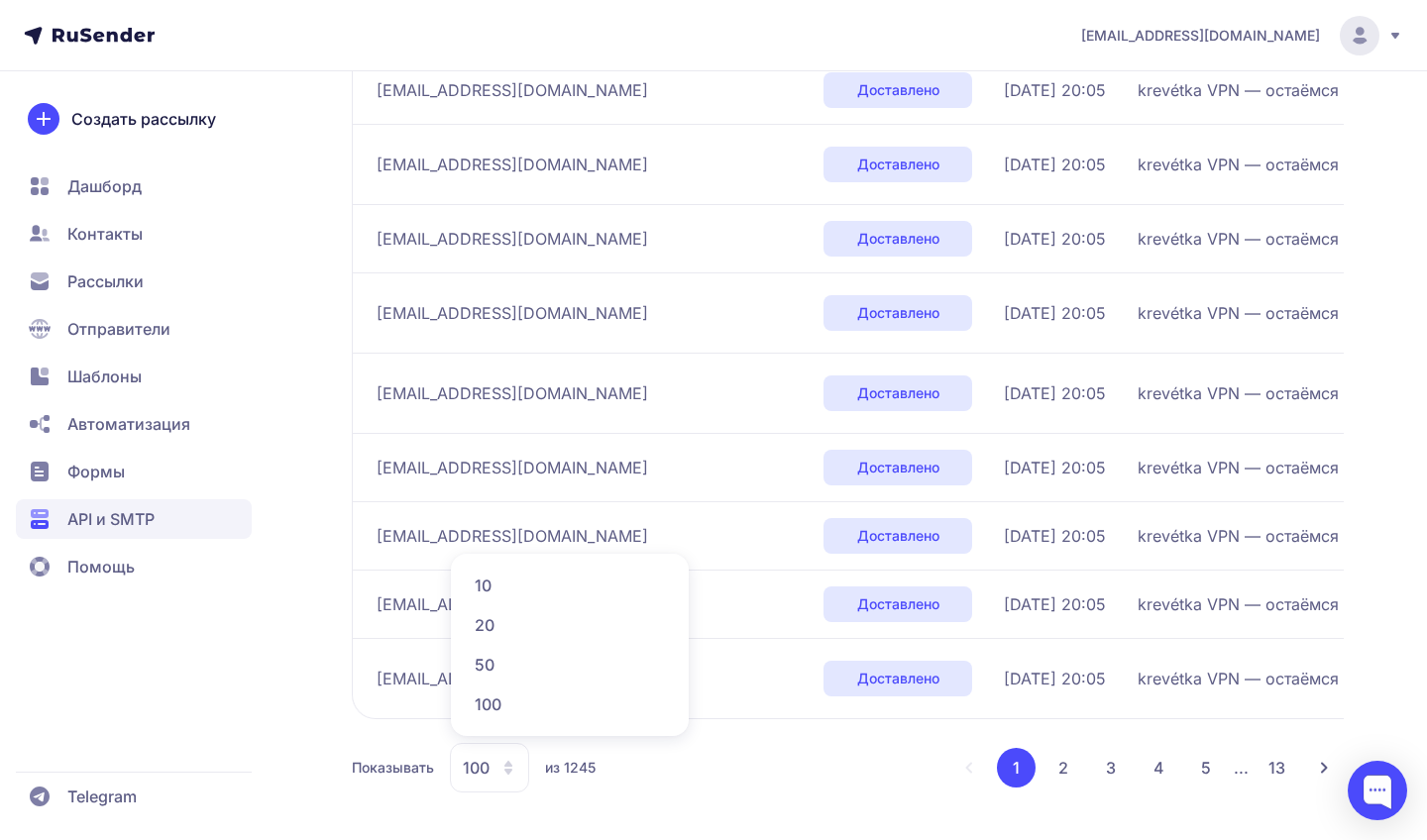 click on "Показывать 100 10 20 50 100 из 1245 1 2 3 4 5 ... 13" at bounding box center (847, 768) 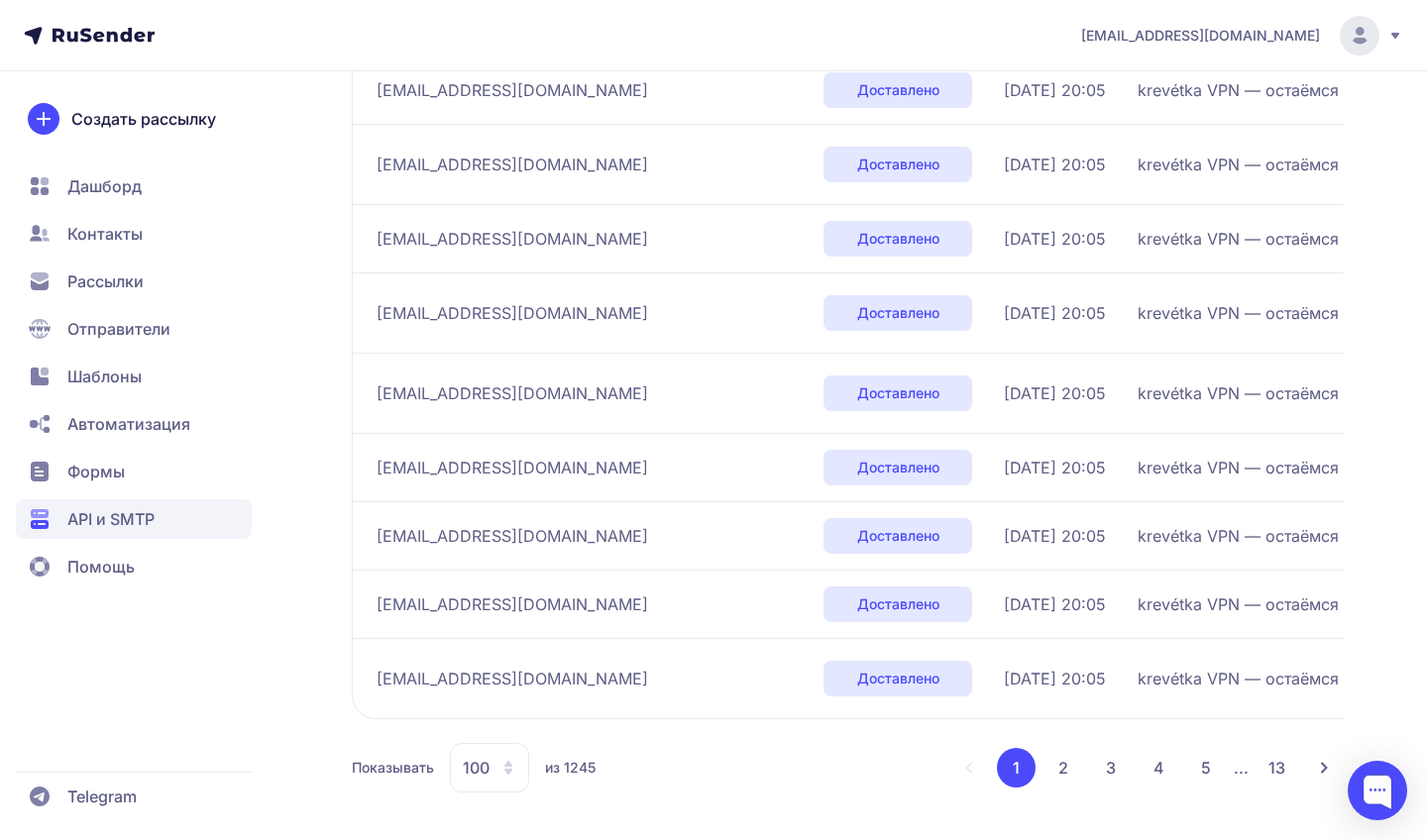 click on "13" at bounding box center (1276, 768) 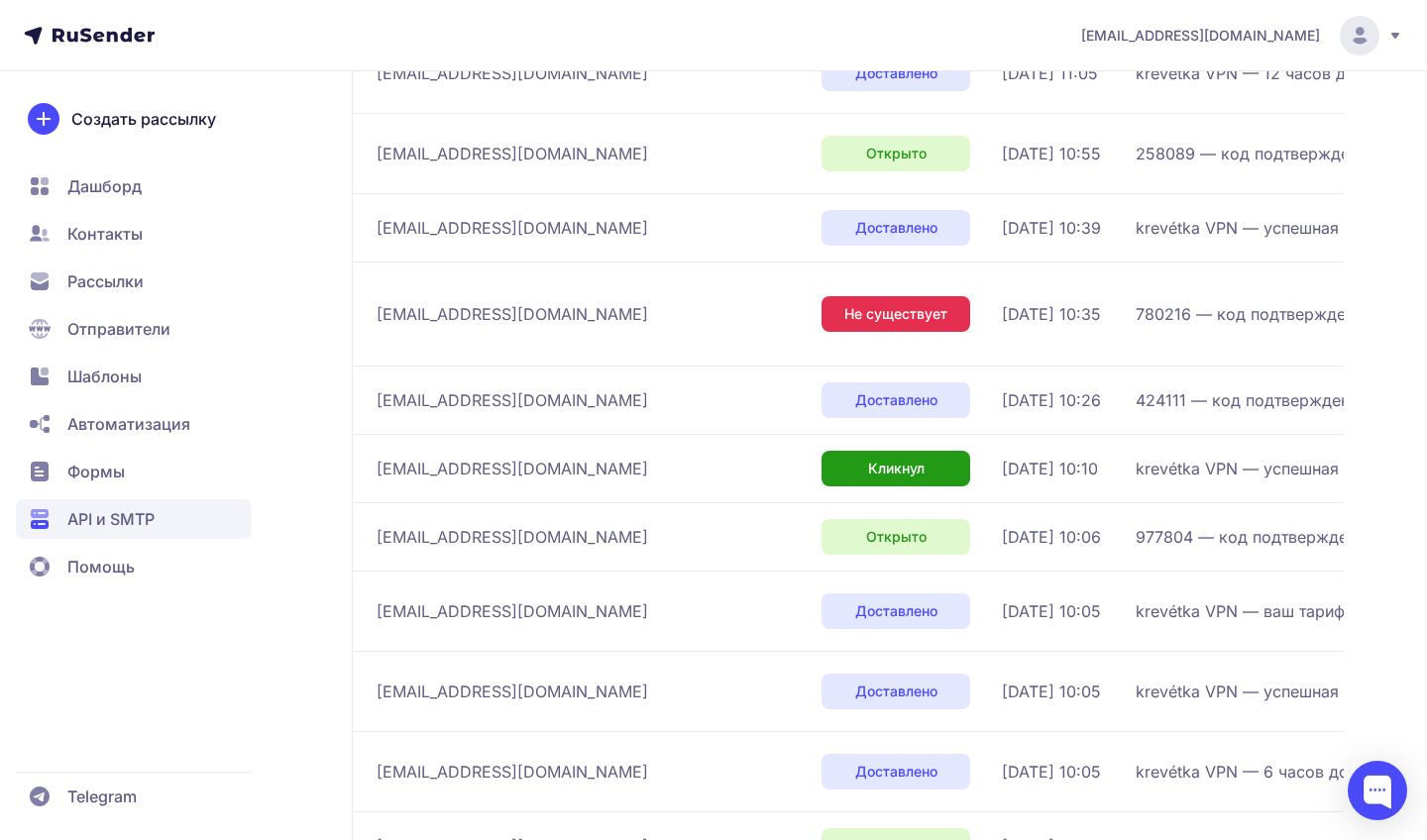scroll, scrollTop: 751, scrollLeft: 0, axis: vertical 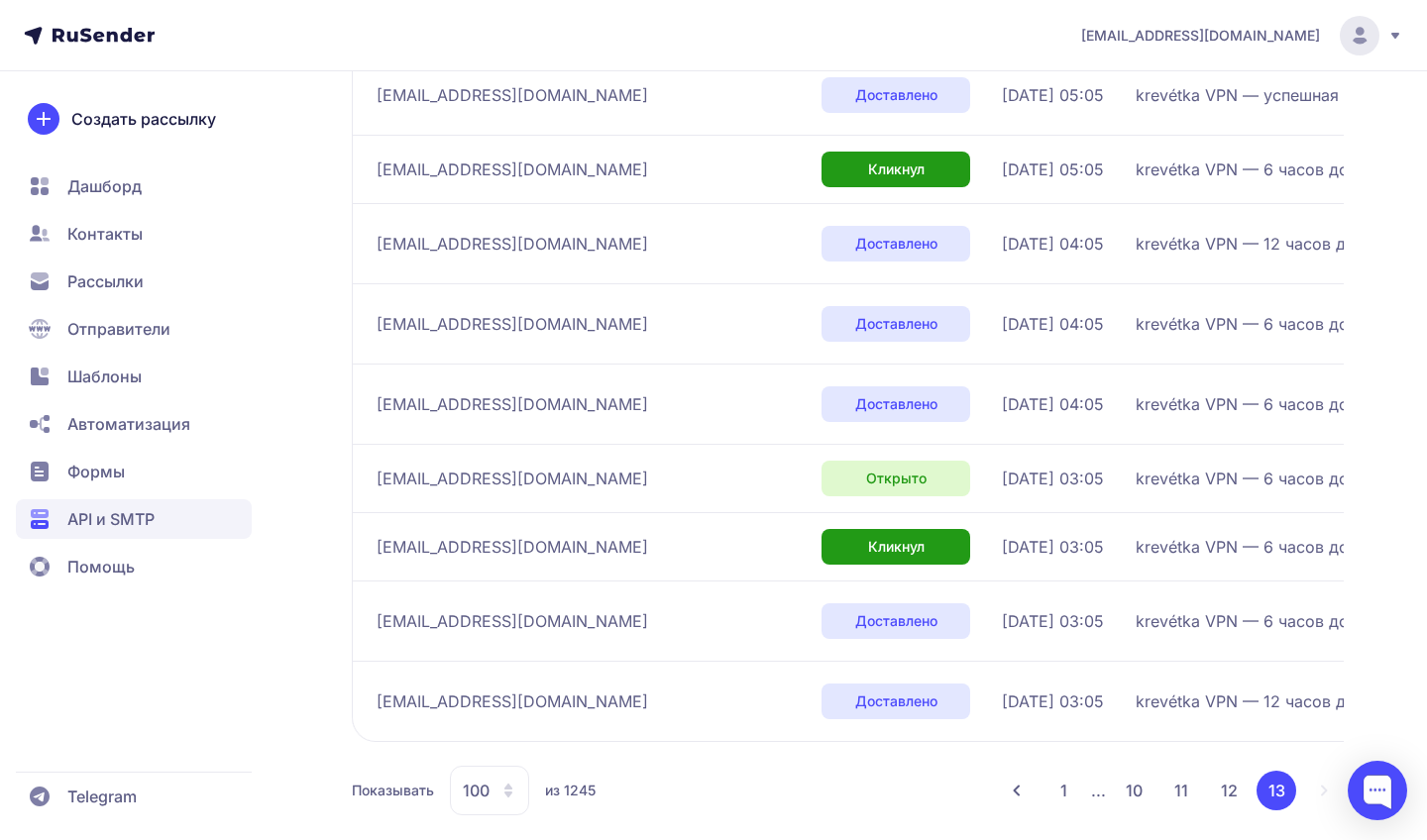 click on "12" at bounding box center (1229, 790) 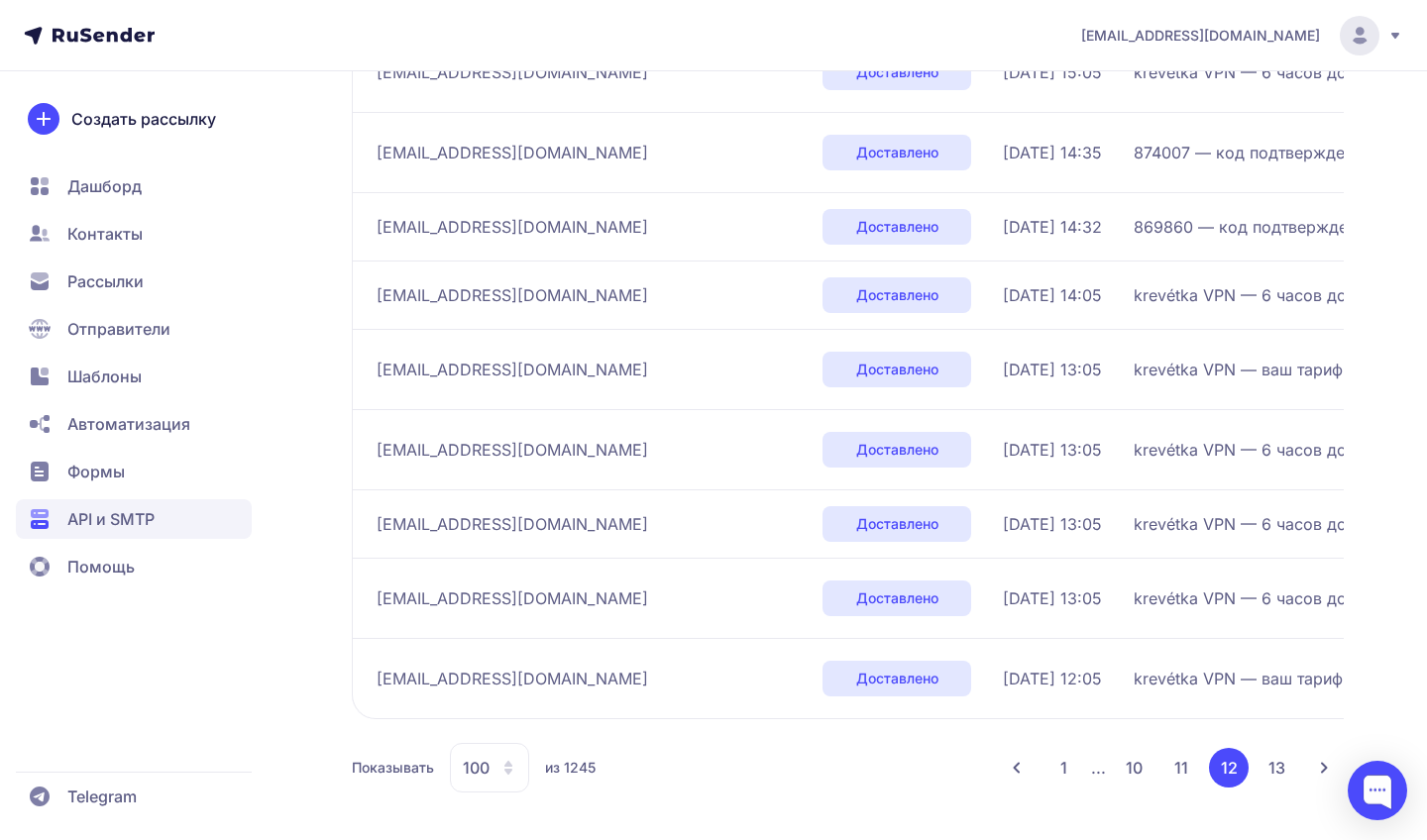 click on "11" at bounding box center [1181, 768] 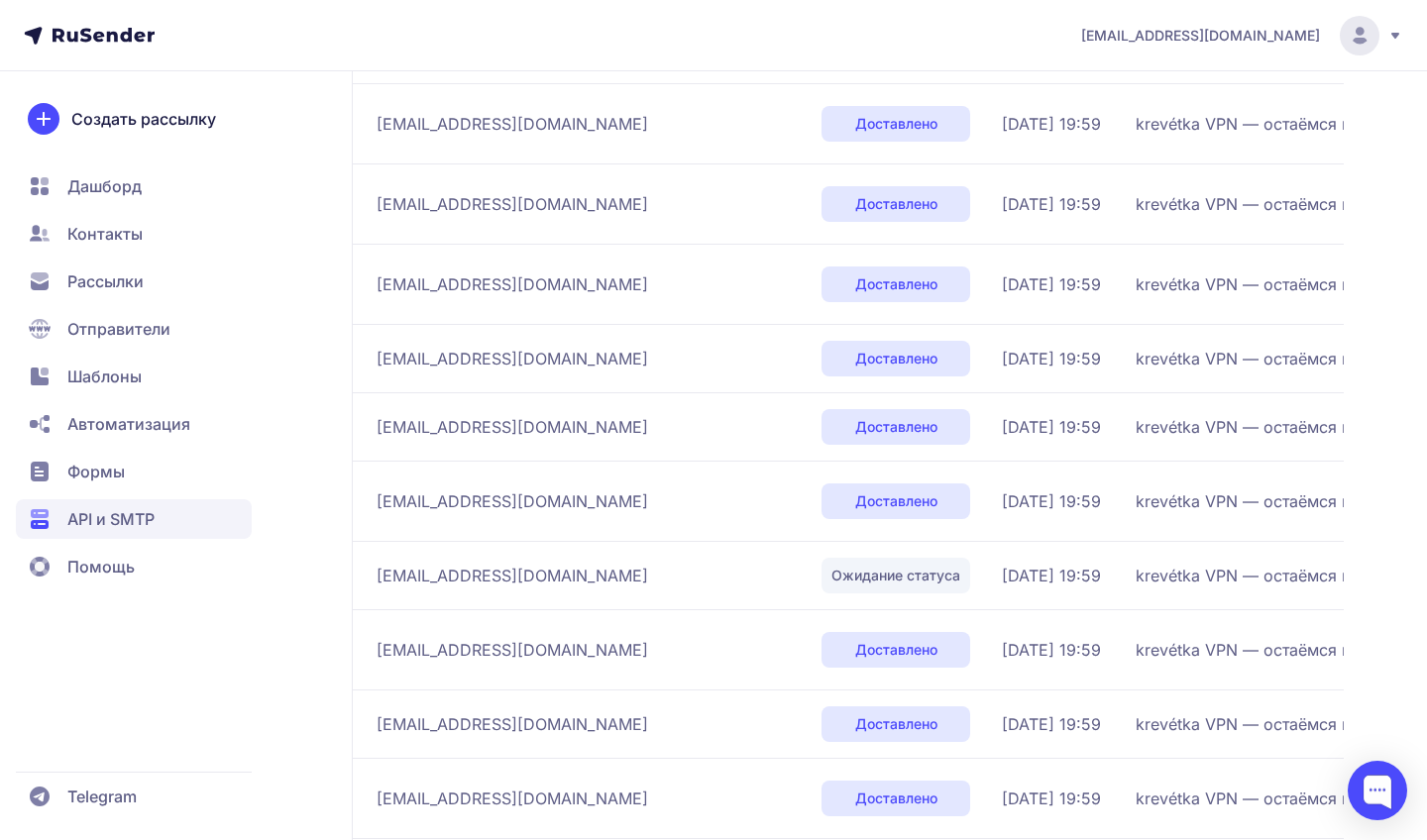 scroll, scrollTop: 6555, scrollLeft: 0, axis: vertical 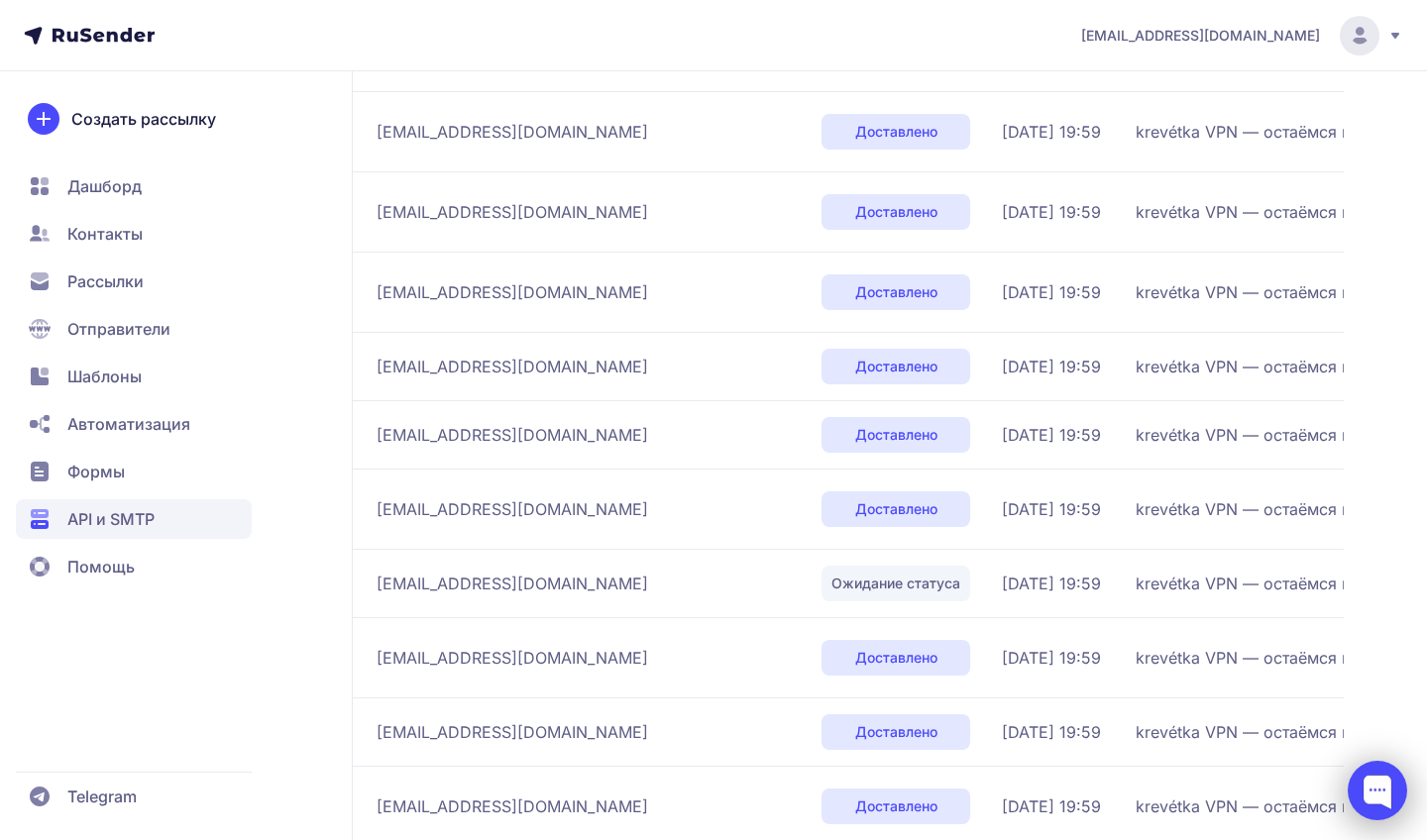 click at bounding box center (1377, 790) 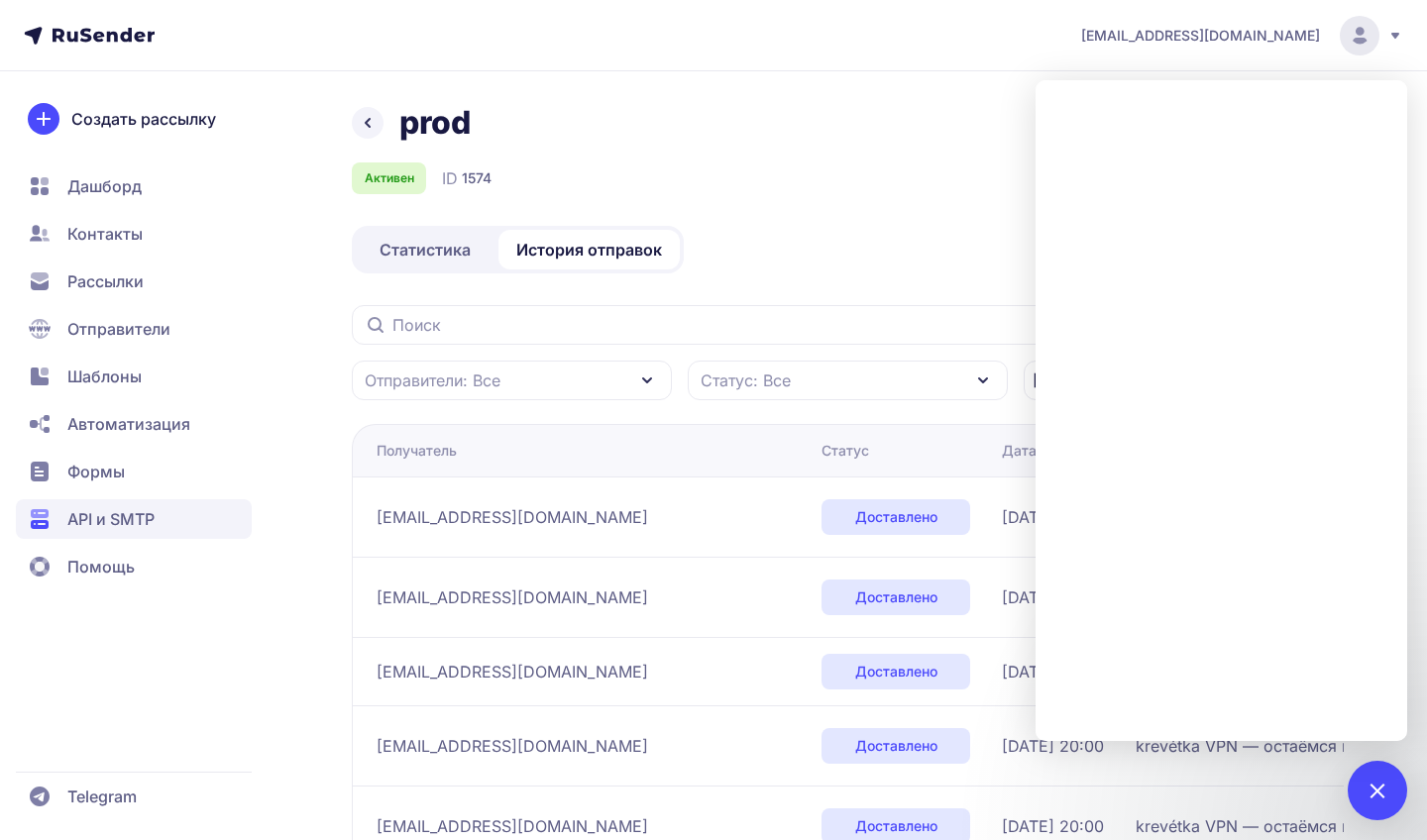 scroll, scrollTop: 0, scrollLeft: 0, axis: both 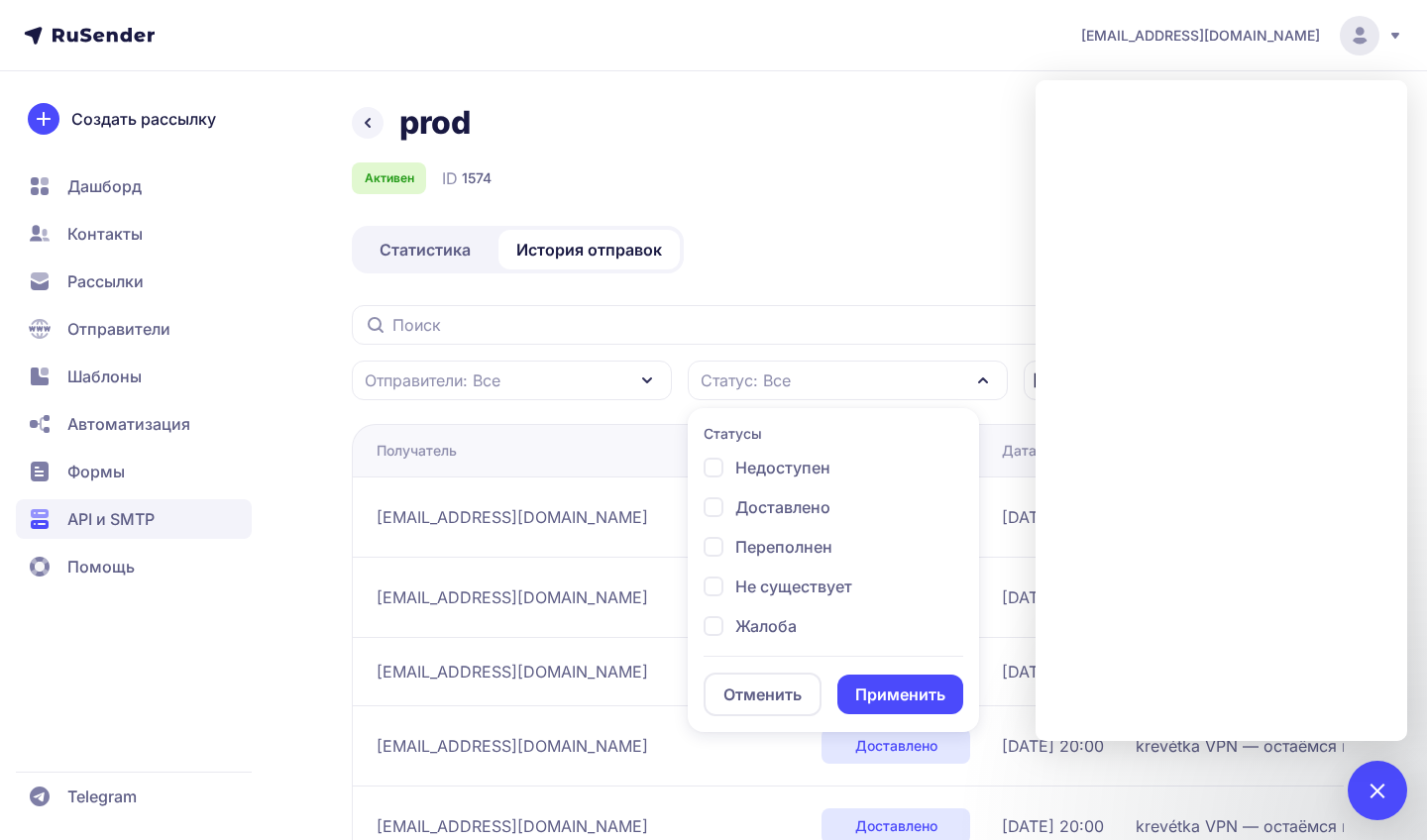 click on "prod Активен  ID  1574 Статистика История отправок Отправители: Все Статус: Все Статусы Недоступен Доставлено Переполнен Не существует Жалоба Кликнул Отписан Открыто Ожидание статуса  Отменить   Применить  [DATE] - [DATE] Получатель Статус Дата Тема письма Ответ SMTP [EMAIL_ADDRESS][DOMAIN_NAME] Доставлено [DATE] 20:00 krevétka VPN — остаёмся на связи 250 2.0.0 OK  1751389208 6a1803df08f44-6fd77355256si124636536d6.138 - gsmtp [EMAIL_ADDRESS][DOMAIN_NAME] Доставлено [DATE] 20:00 krevétka VPN — остаёмся на связи 250 2.0.0 OK  1751389208 af79cd13be357-7d443225346si1026886385a.260 - gsmtp [EMAIL_ADDRESS][DOMAIN_NAME] Доставлено [DATE] 20:00 krevétka VPN — остаёмся на связи OK id=1uWeL0-00000000AxP-2grh Доставлено - 1" 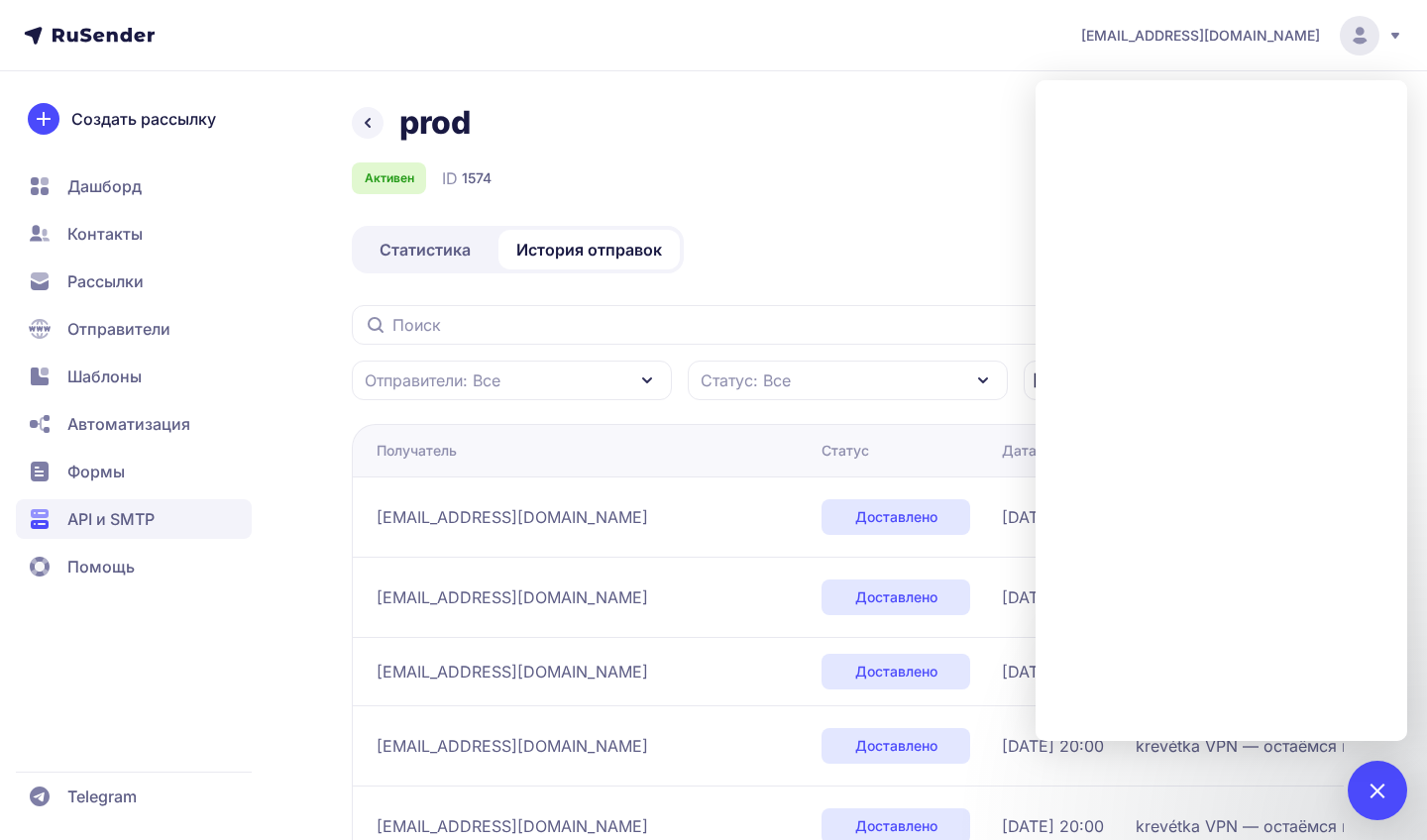 click on "Статистика" at bounding box center (425, 250) 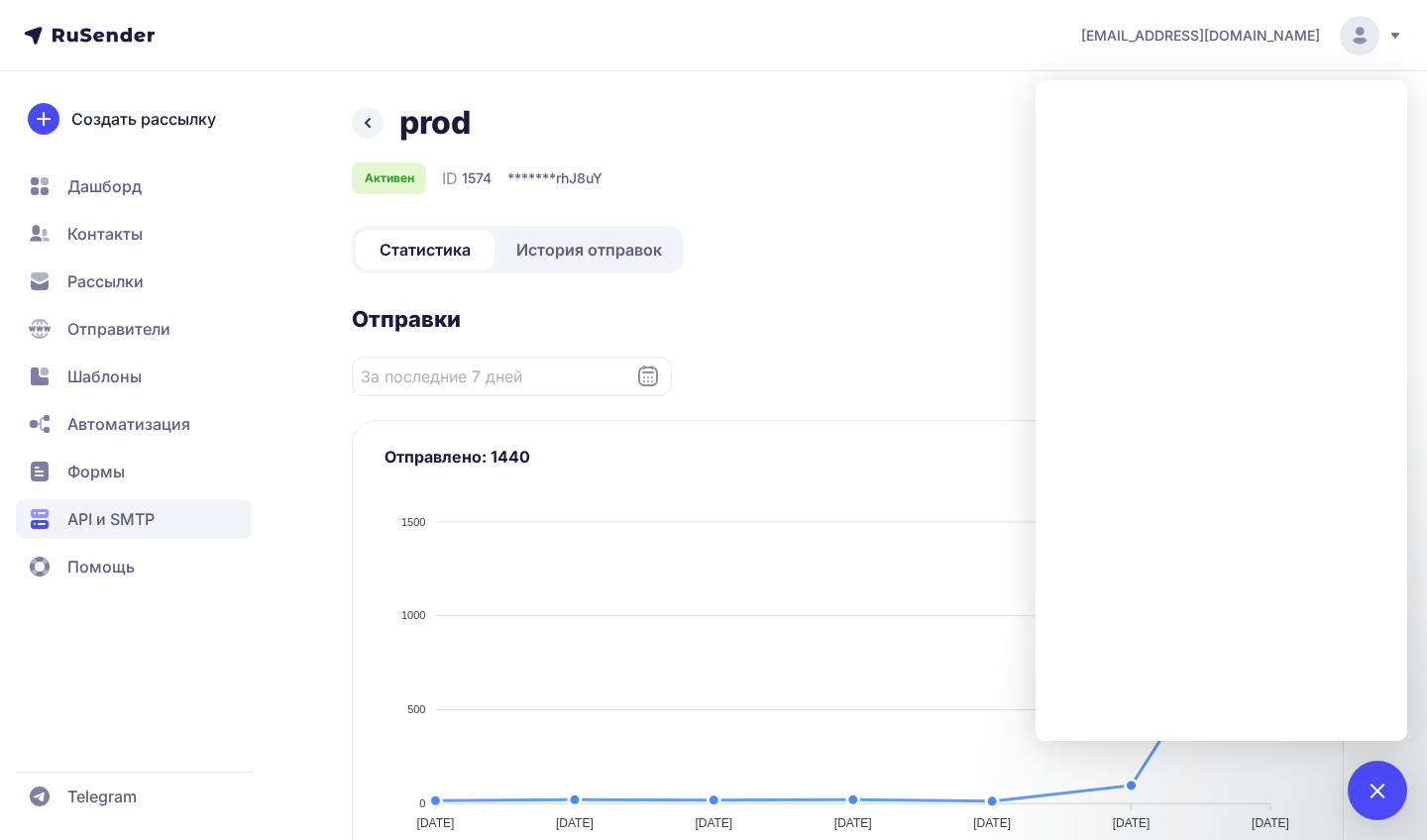 click 